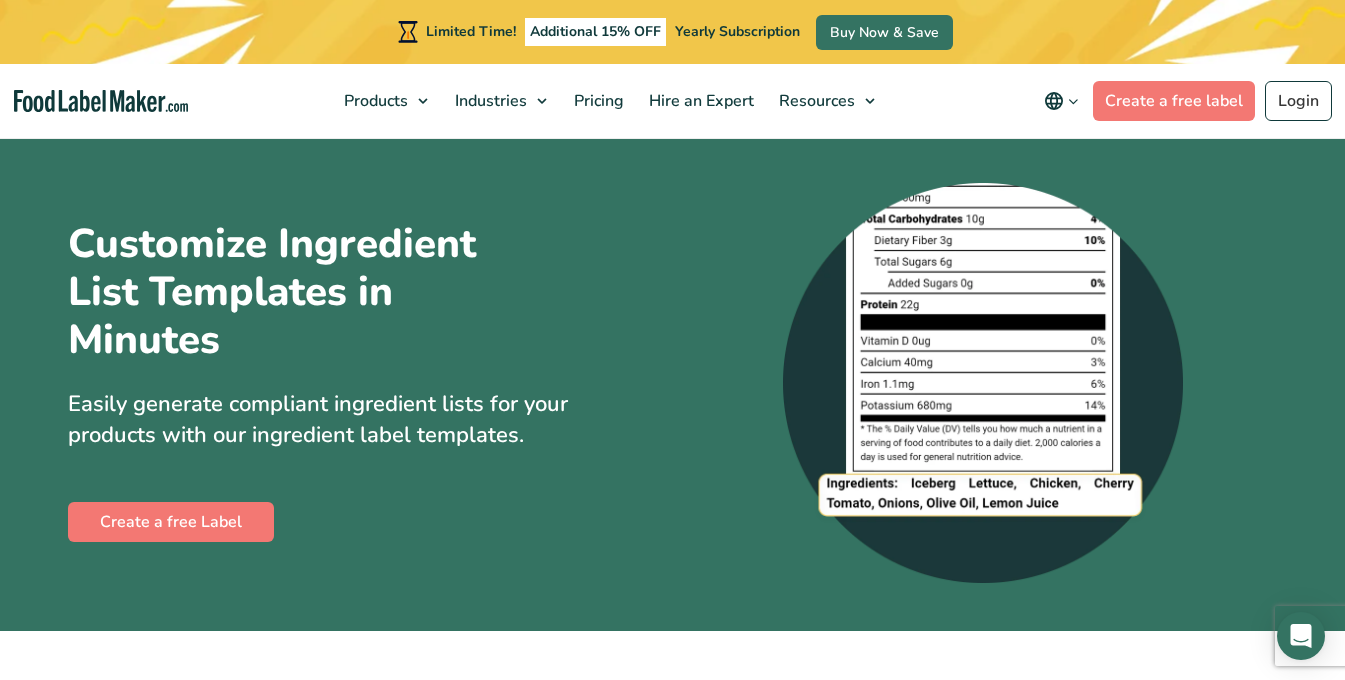 scroll, scrollTop: 200, scrollLeft: 0, axis: vertical 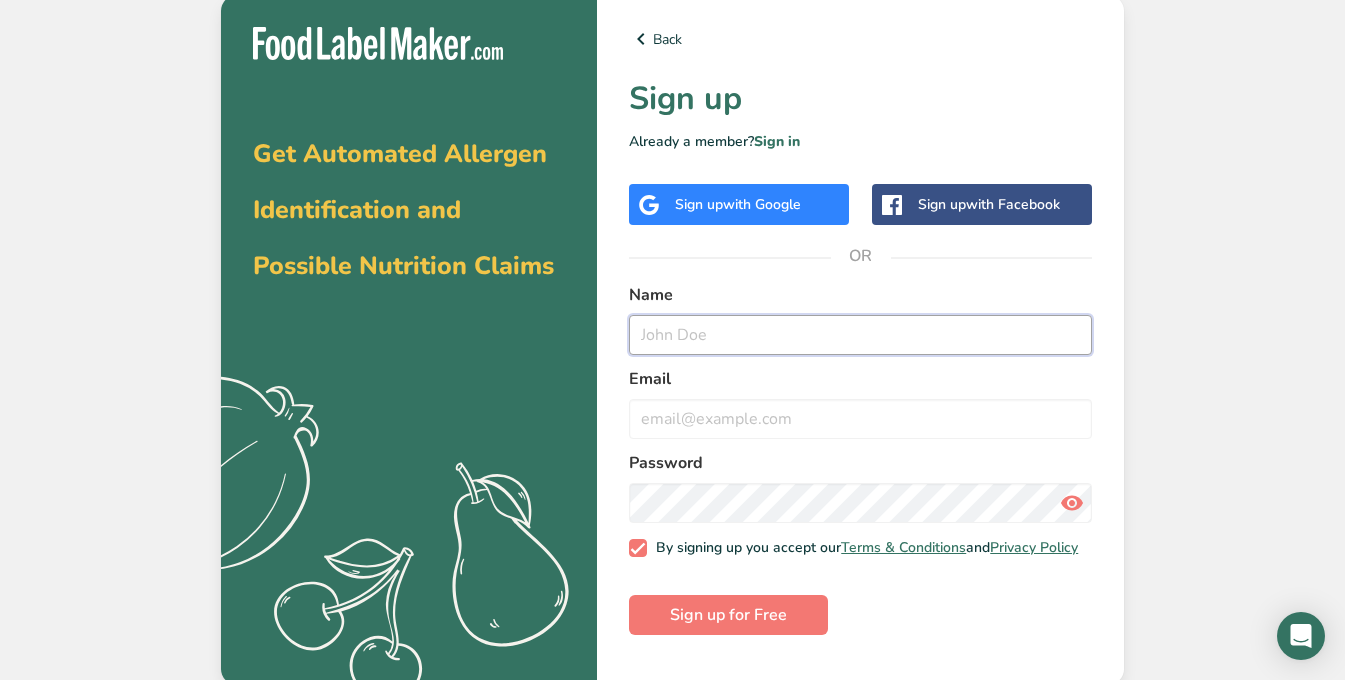 click at bounding box center [860, 335] 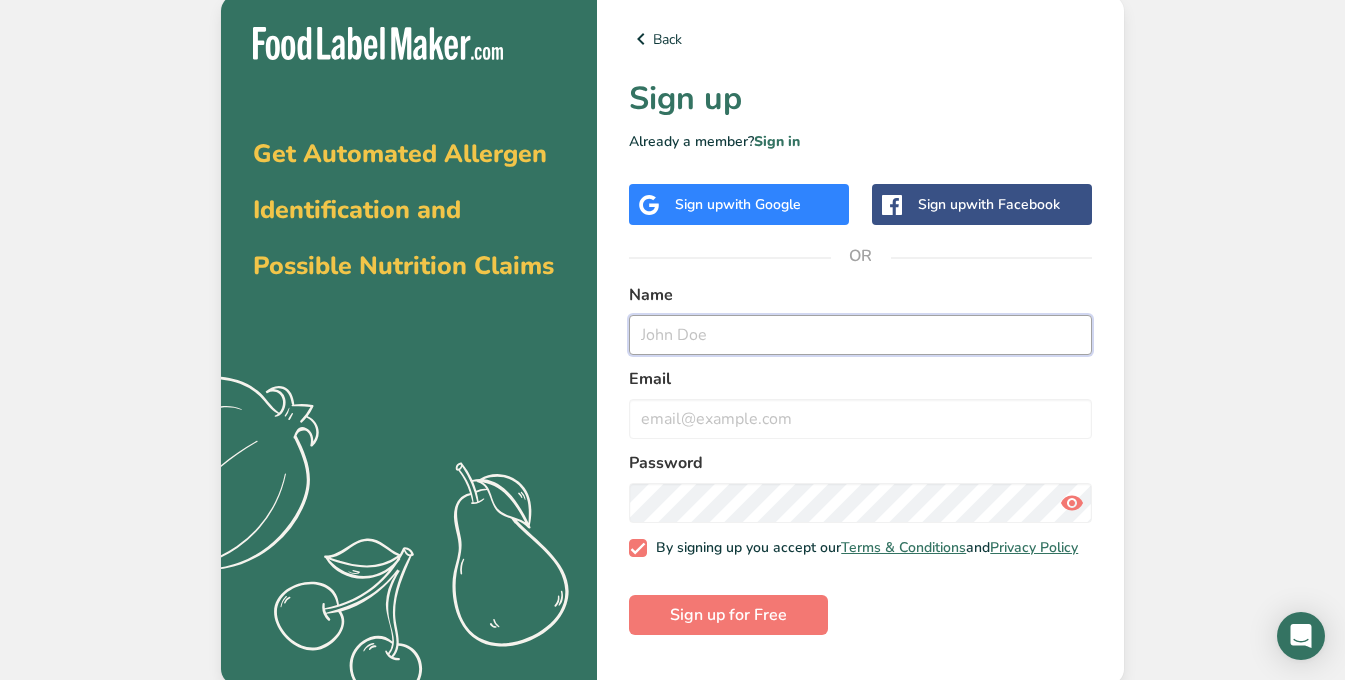 click at bounding box center [860, 335] 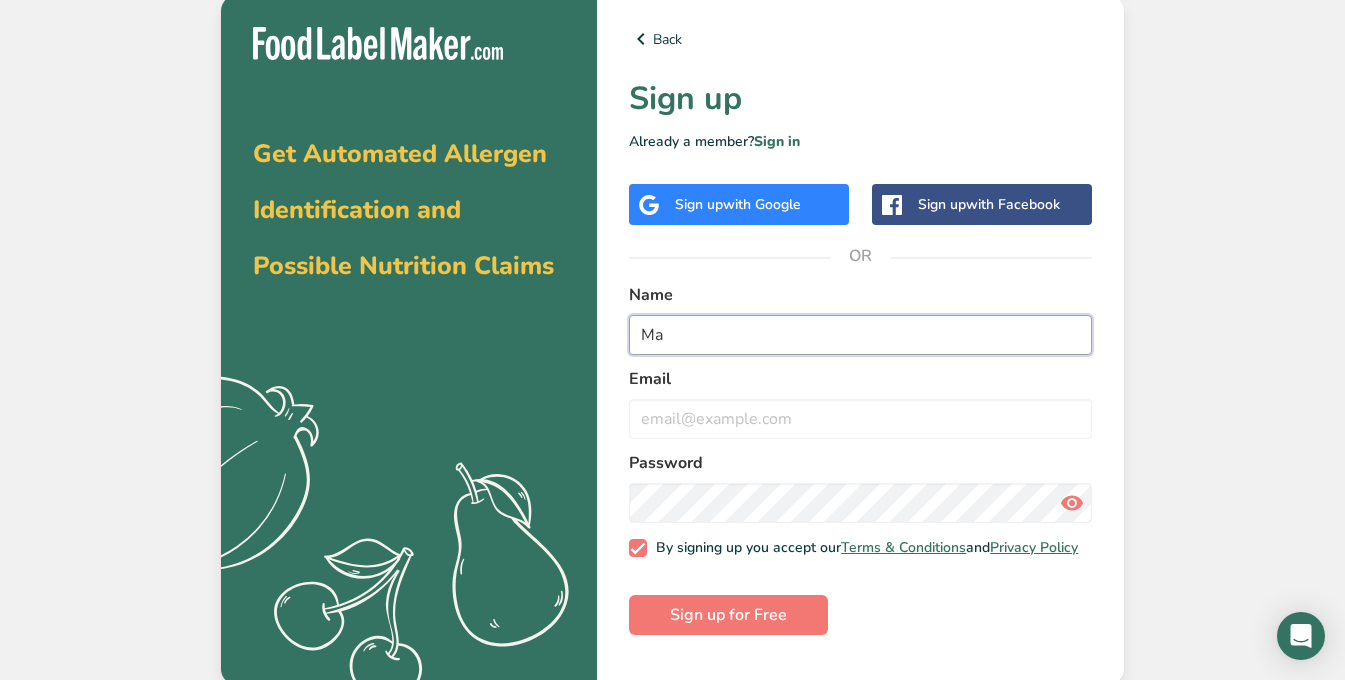 type on "M" 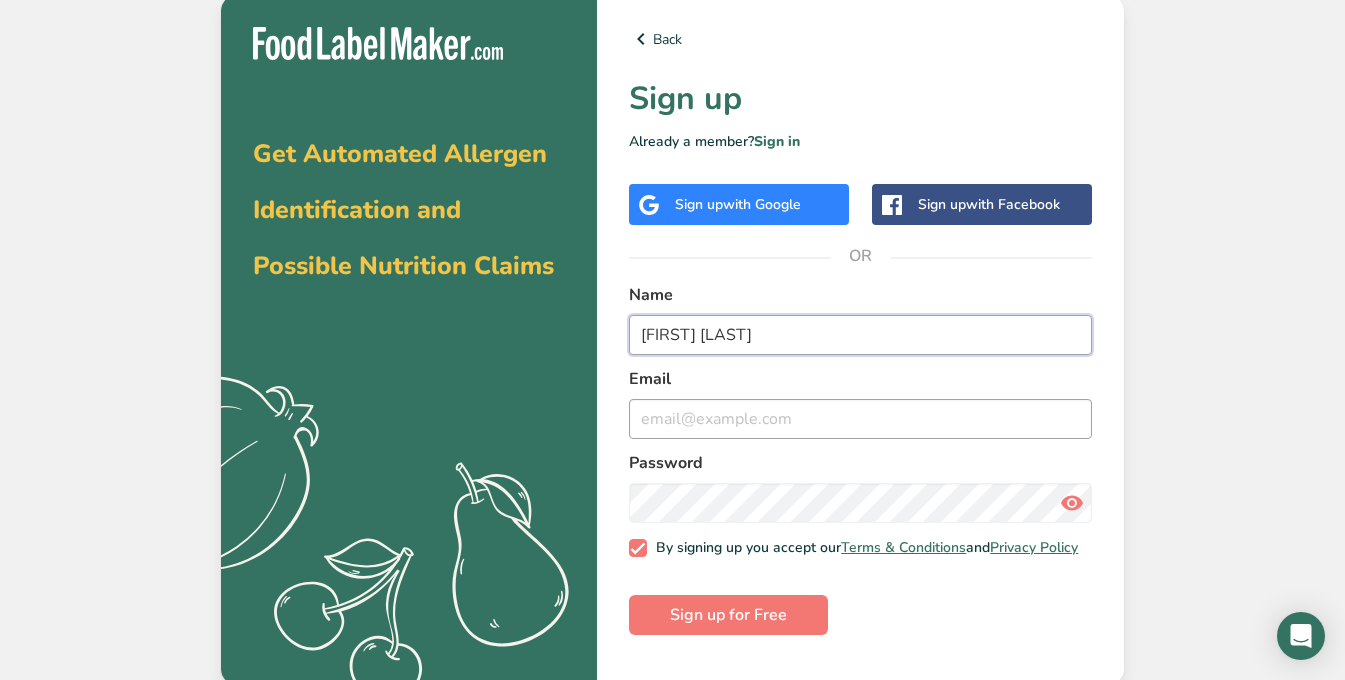 type on "Mark Van Woert" 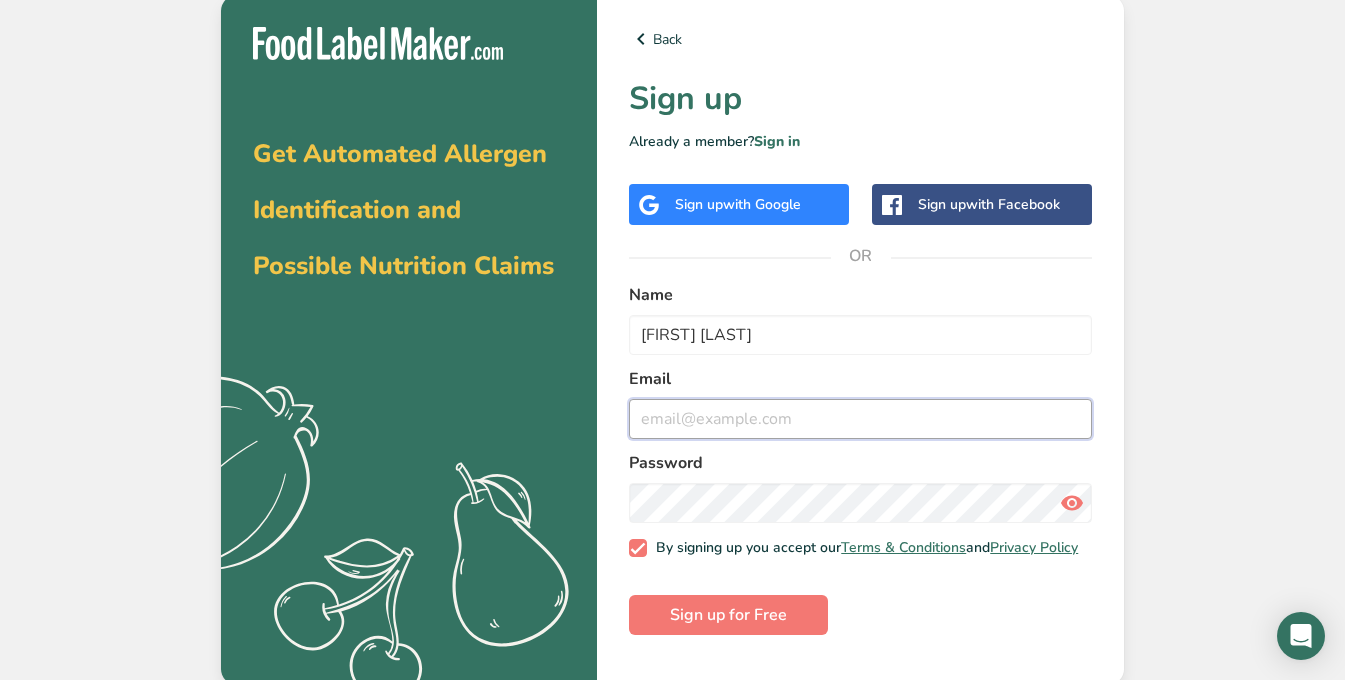 click at bounding box center (860, 419) 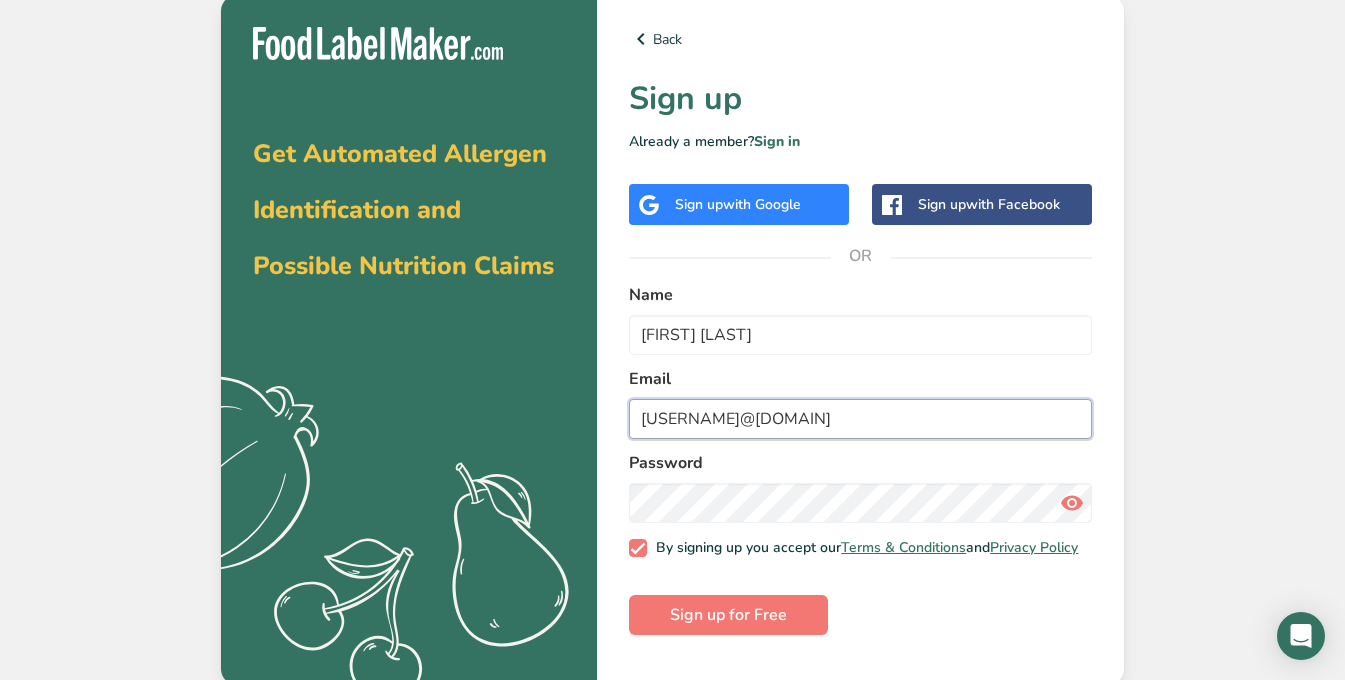 type on "markvanwoert@yahoo.com" 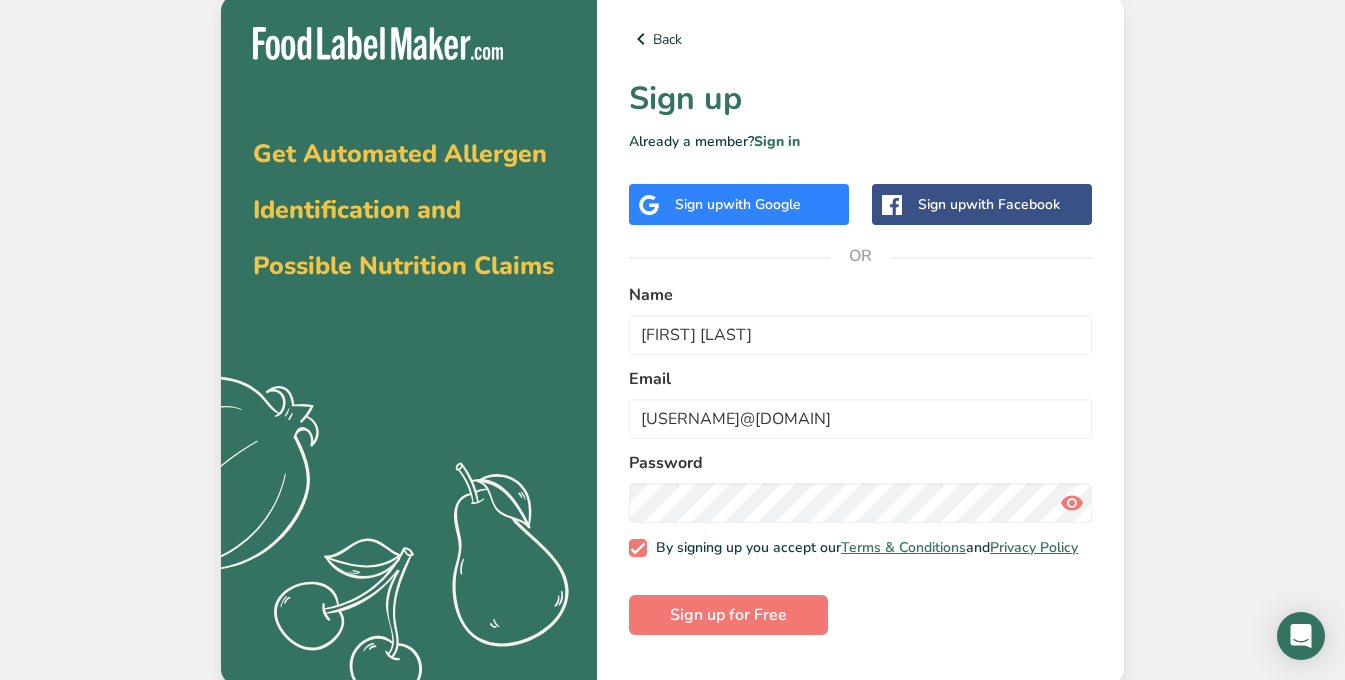 click at bounding box center (1072, 503) 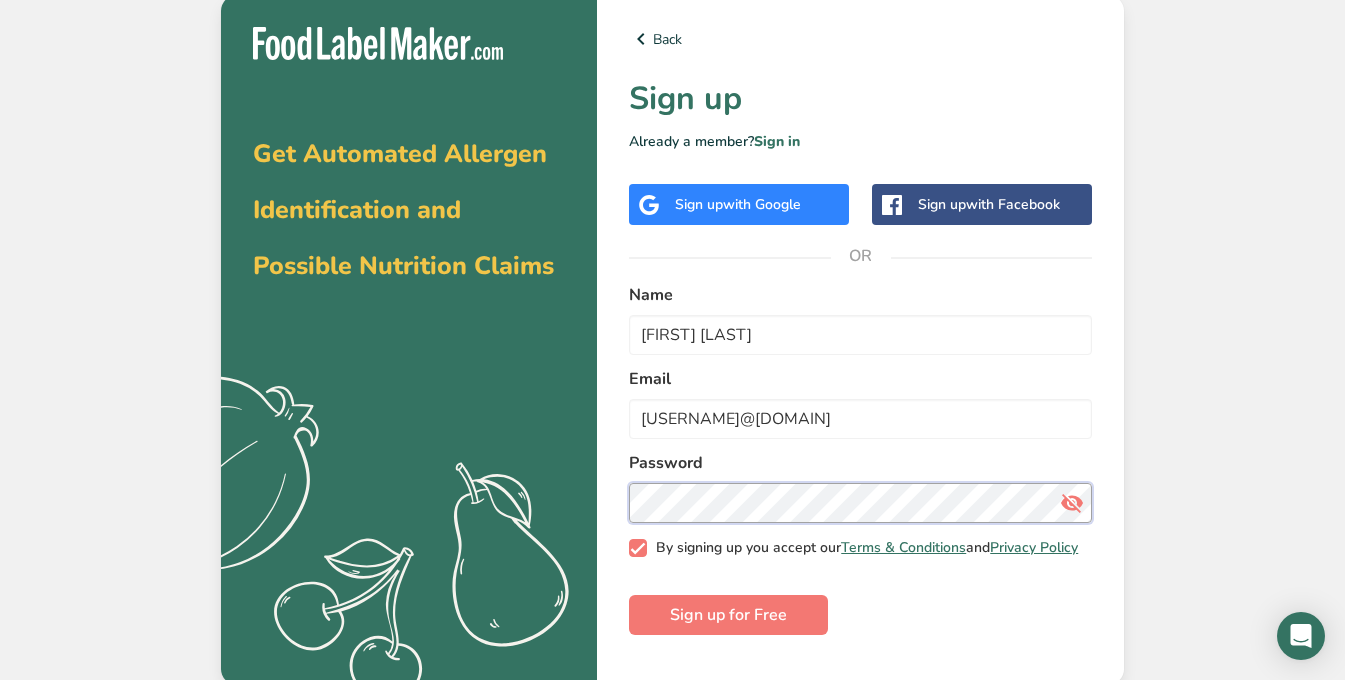 scroll, scrollTop: 5, scrollLeft: 0, axis: vertical 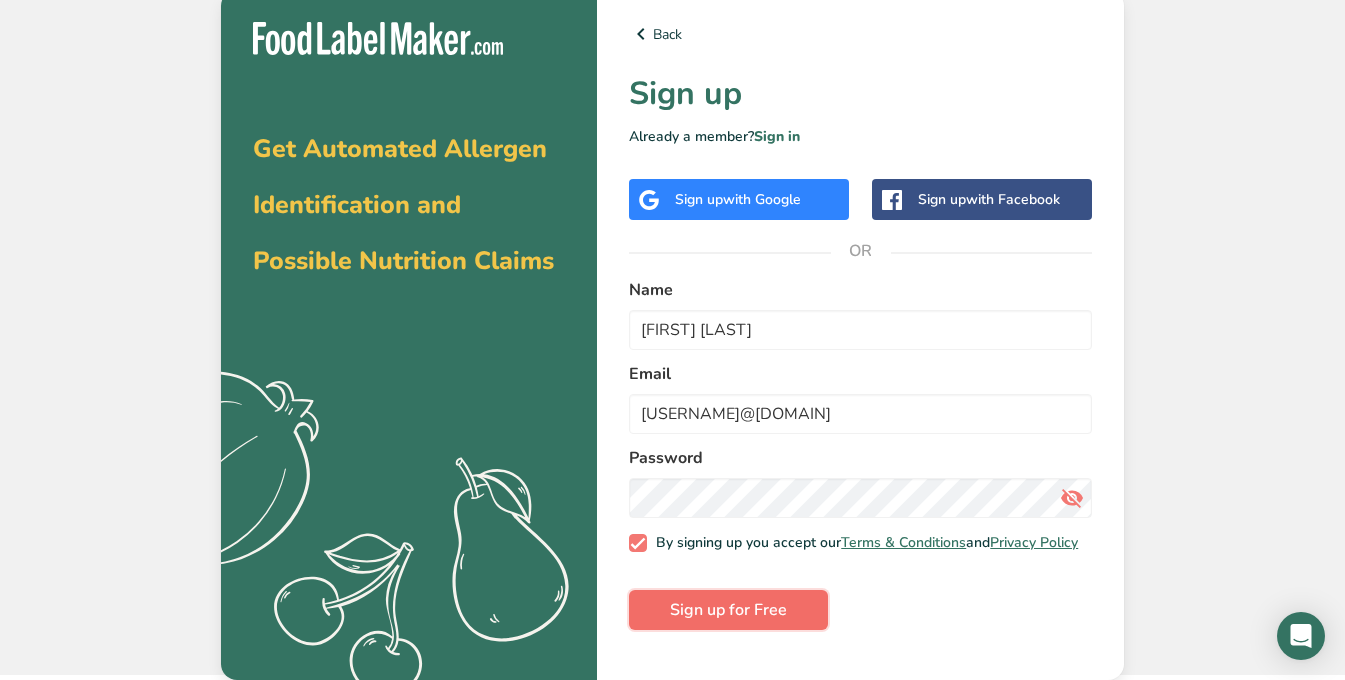 click on "Sign up for Free" at bounding box center [728, 610] 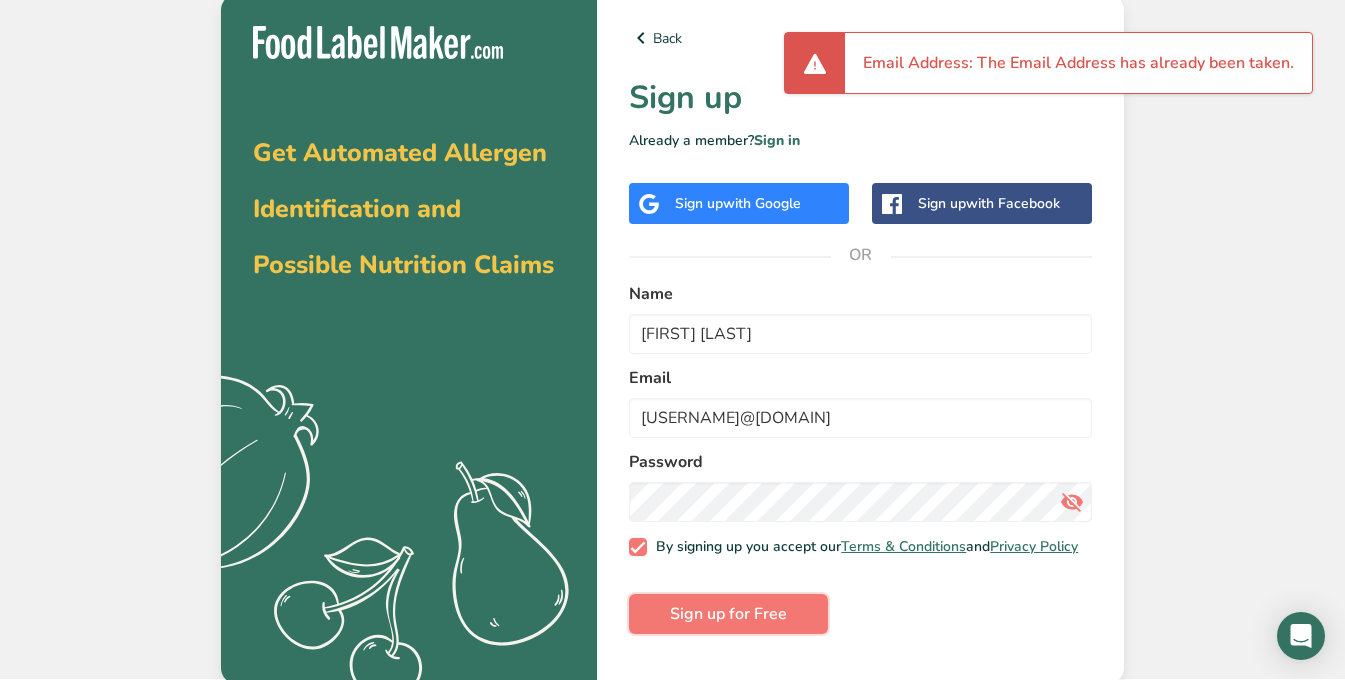scroll, scrollTop: 0, scrollLeft: 0, axis: both 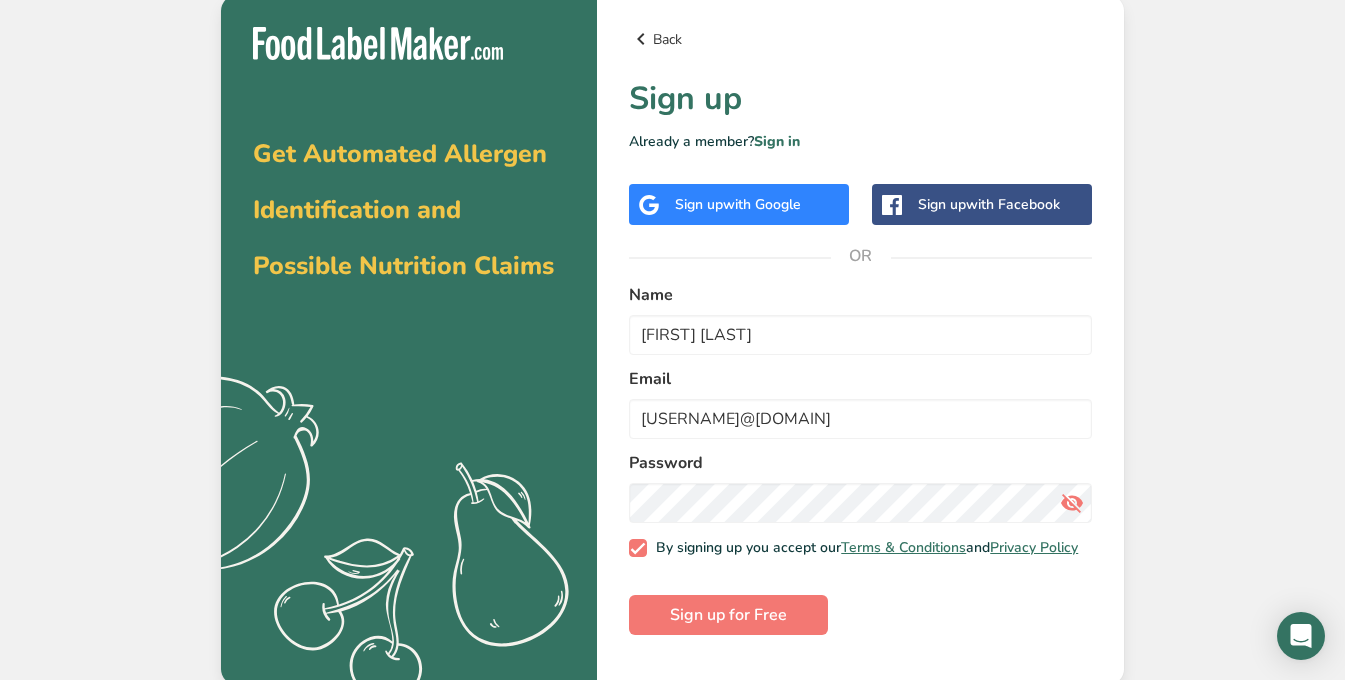 click on "Back" at bounding box center (860, 39) 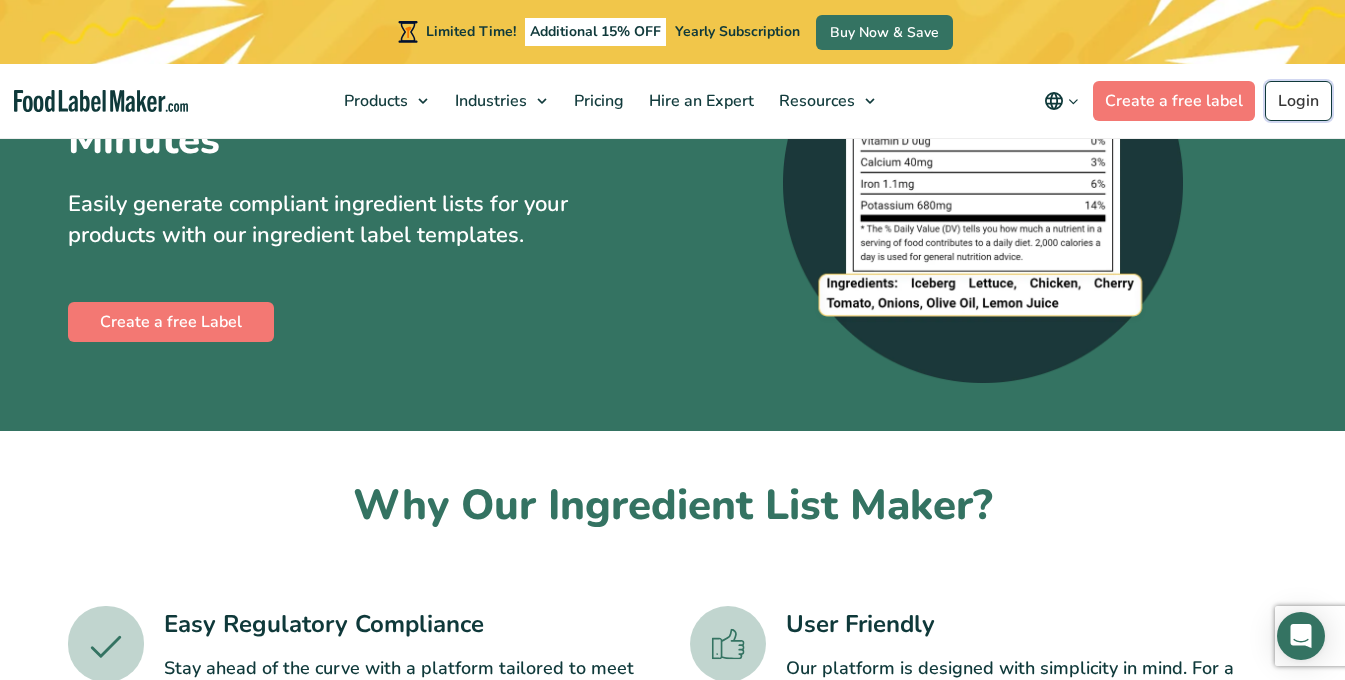 scroll, scrollTop: 200, scrollLeft: 0, axis: vertical 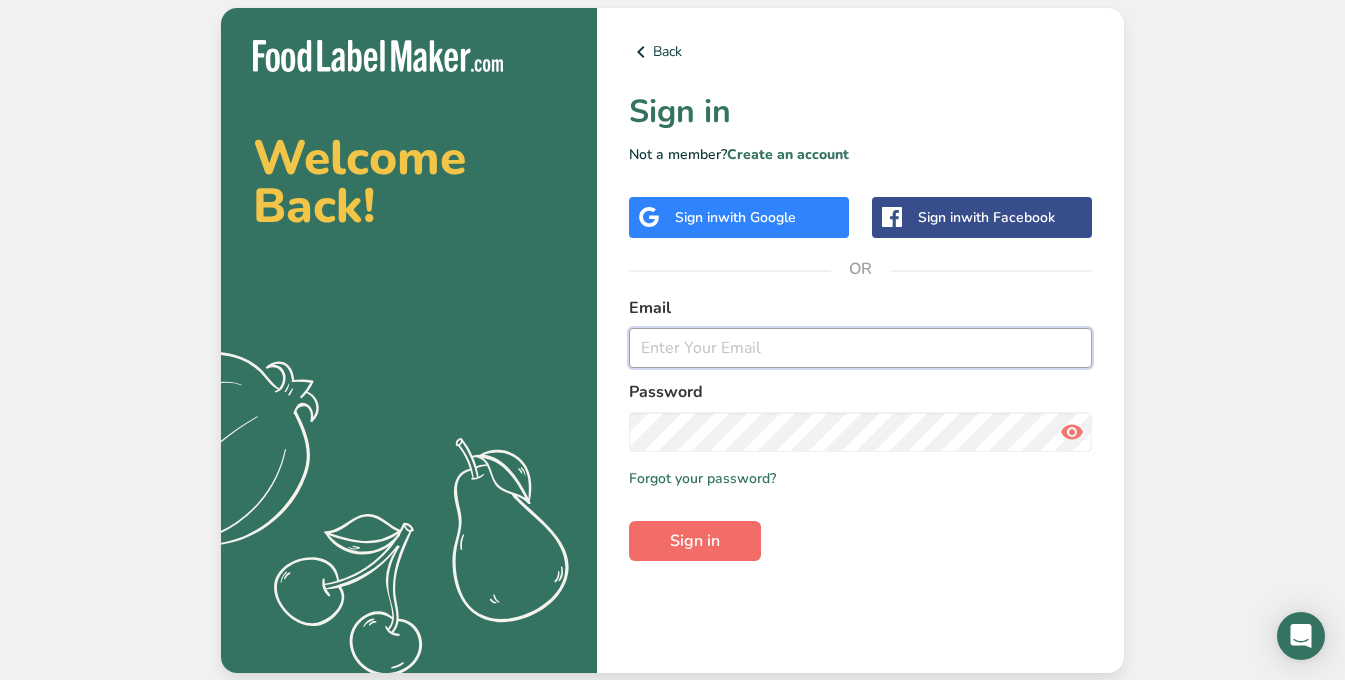type on "[USERNAME]@[DOMAIN].com" 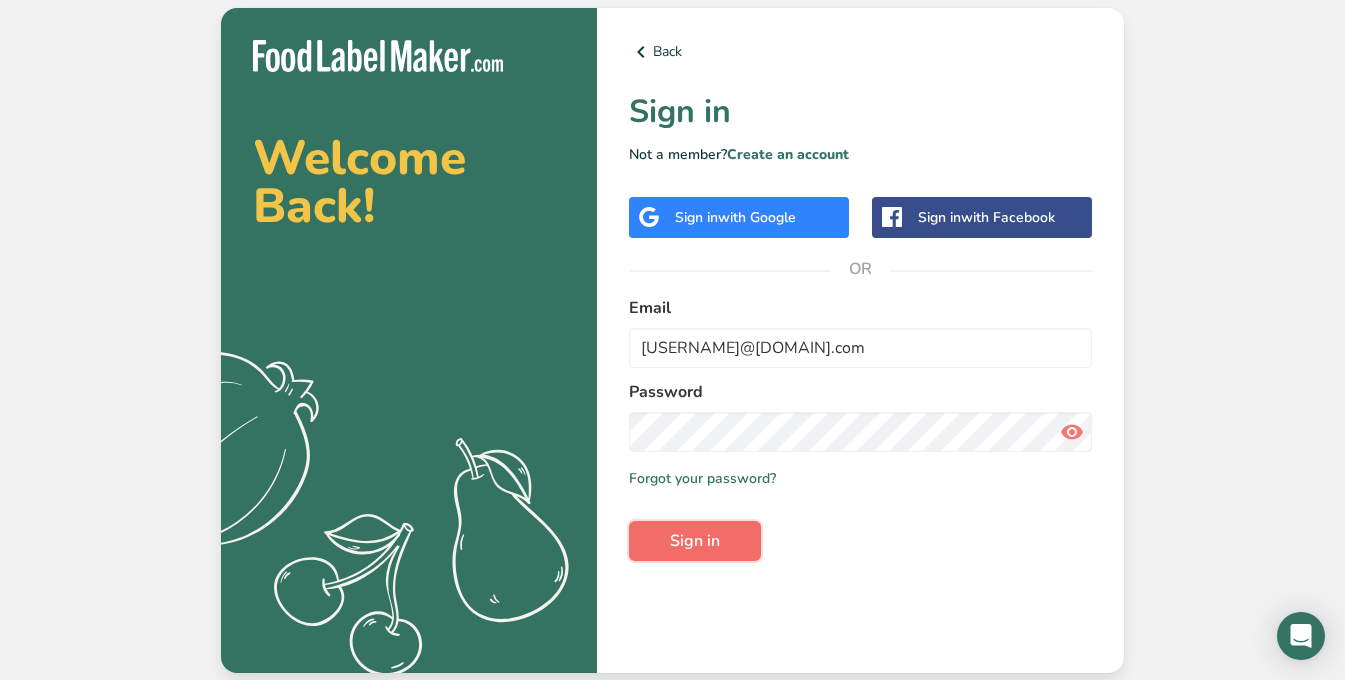 click on "Sign in" at bounding box center (695, 541) 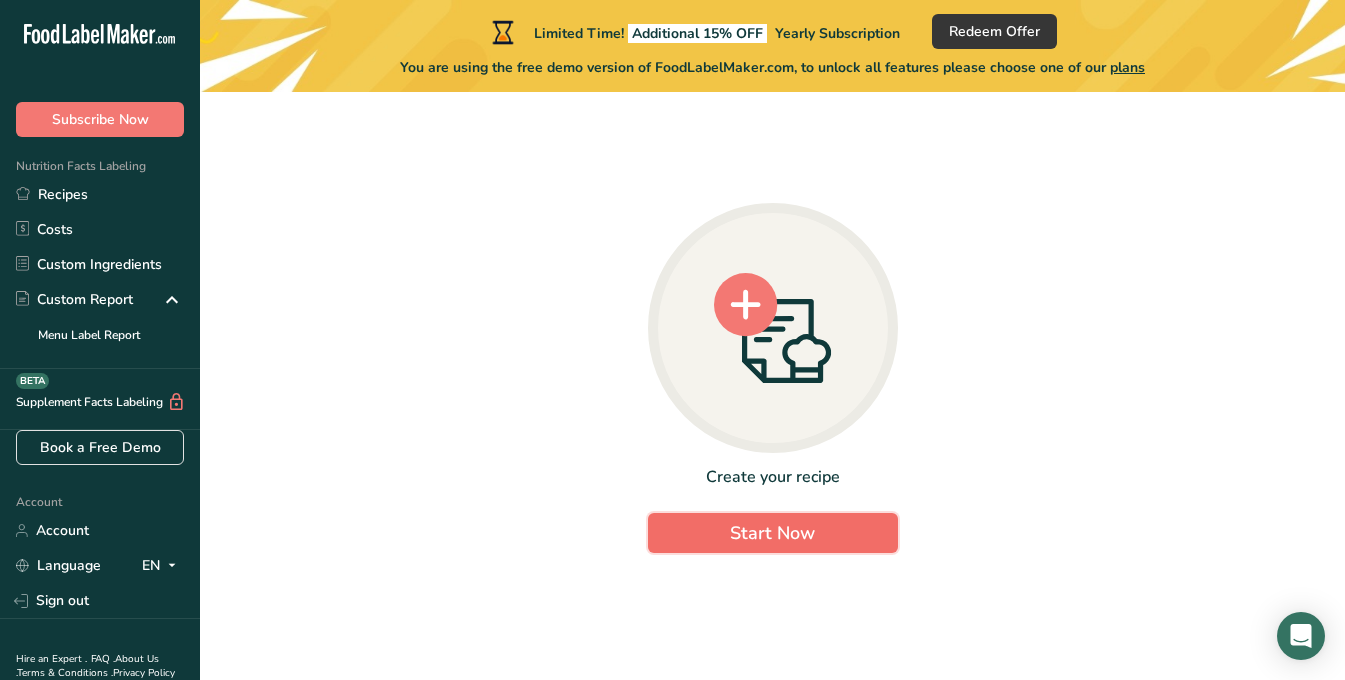 click on "Start Now" at bounding box center [773, 533] 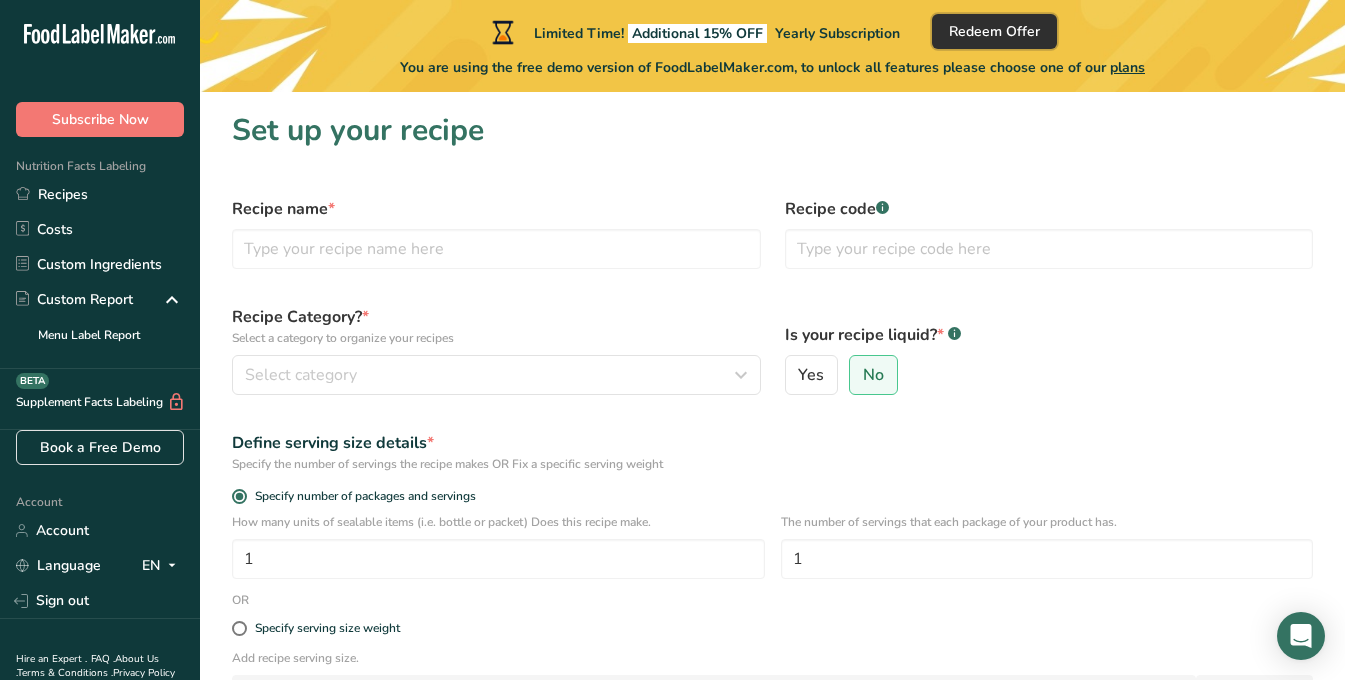 click on "Redeem Offer" at bounding box center [994, 31] 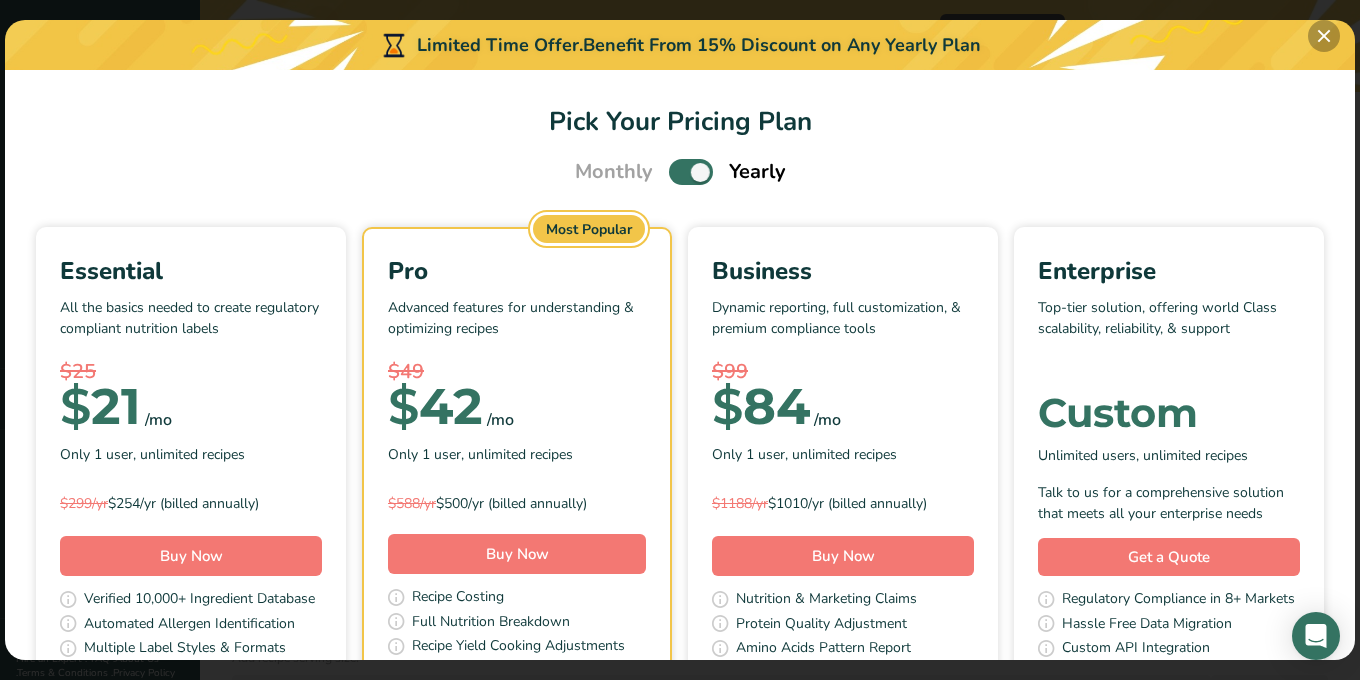 click at bounding box center (1324, 36) 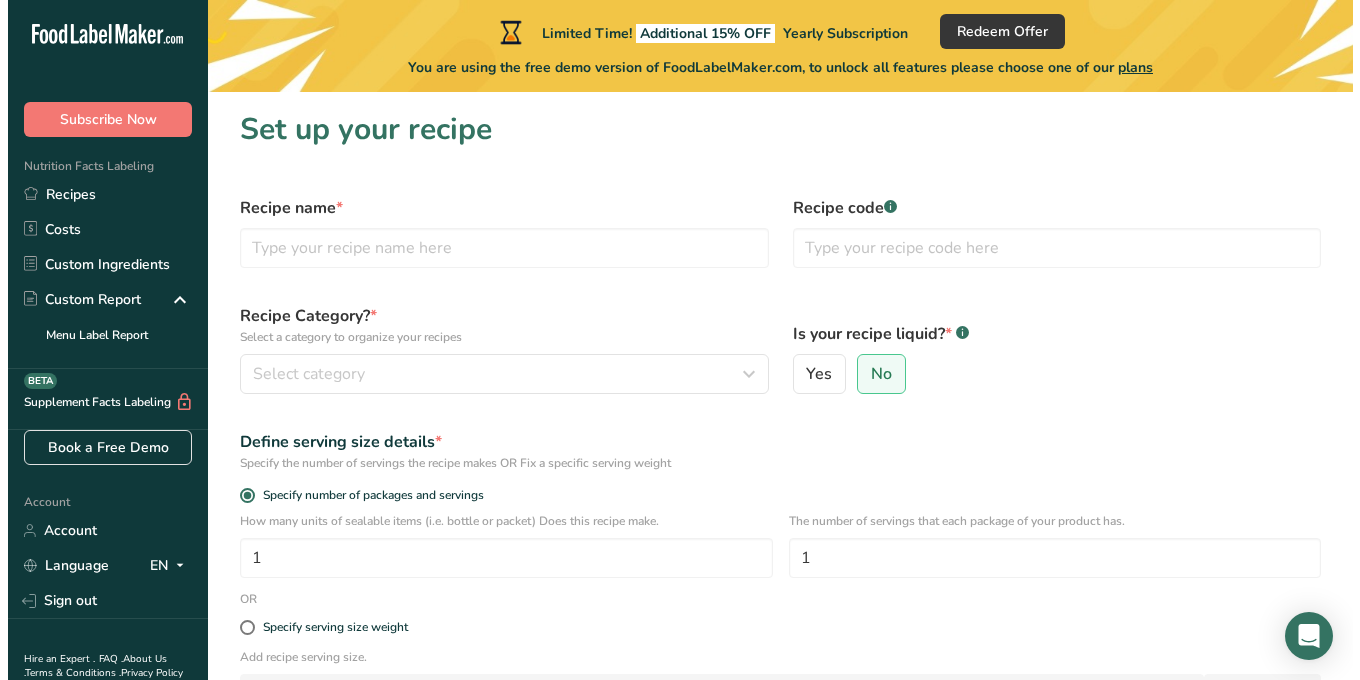 scroll, scrollTop: 0, scrollLeft: 0, axis: both 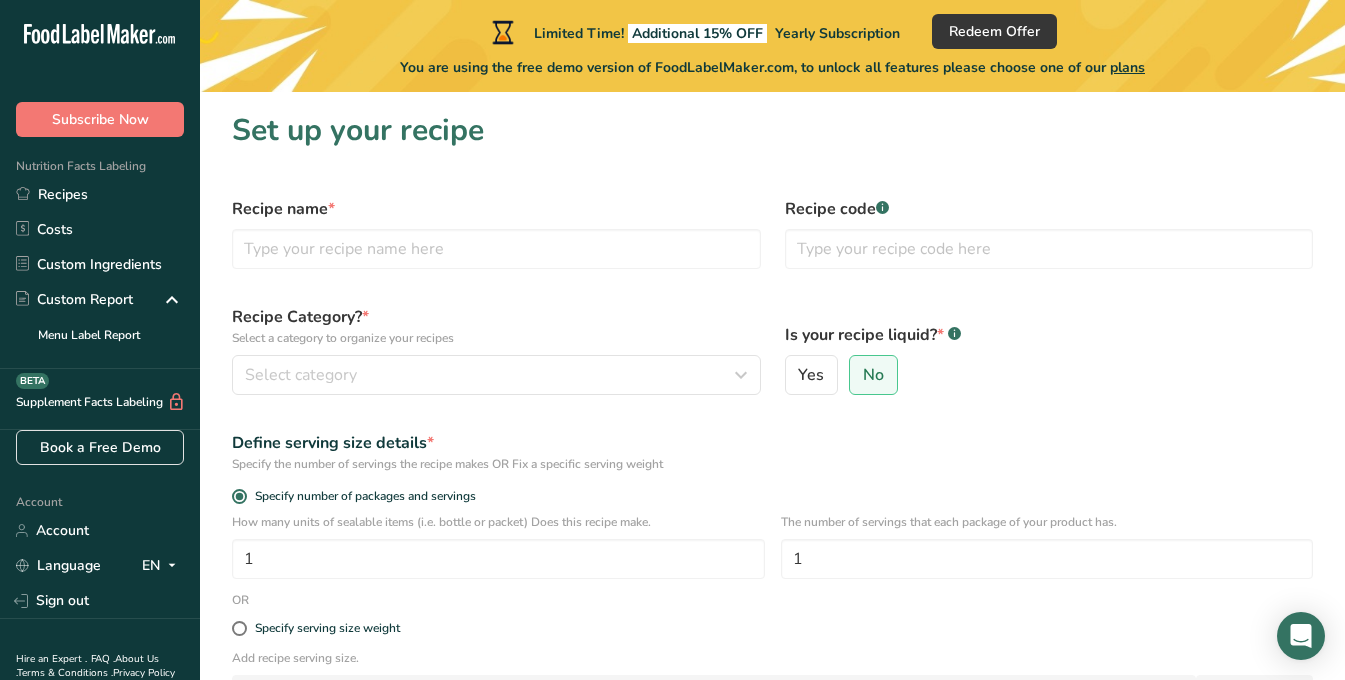 click on "plans" at bounding box center (1127, 67) 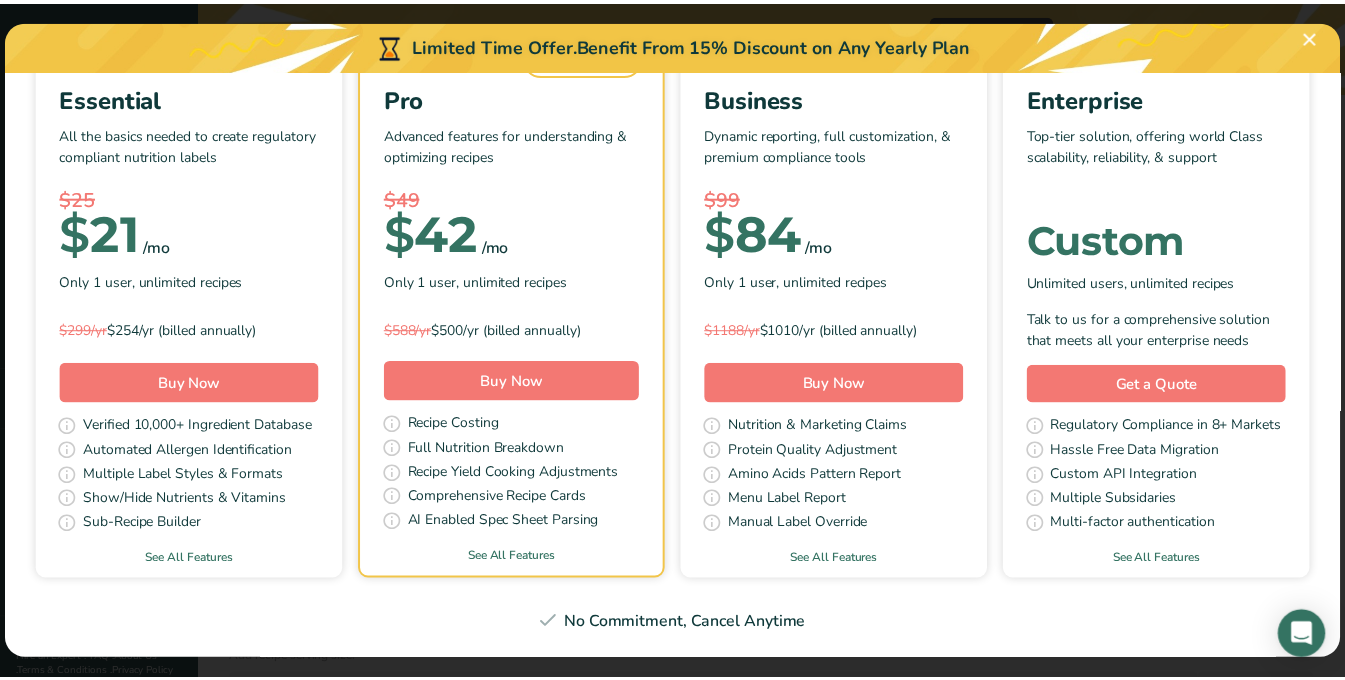 scroll, scrollTop: 0, scrollLeft: 0, axis: both 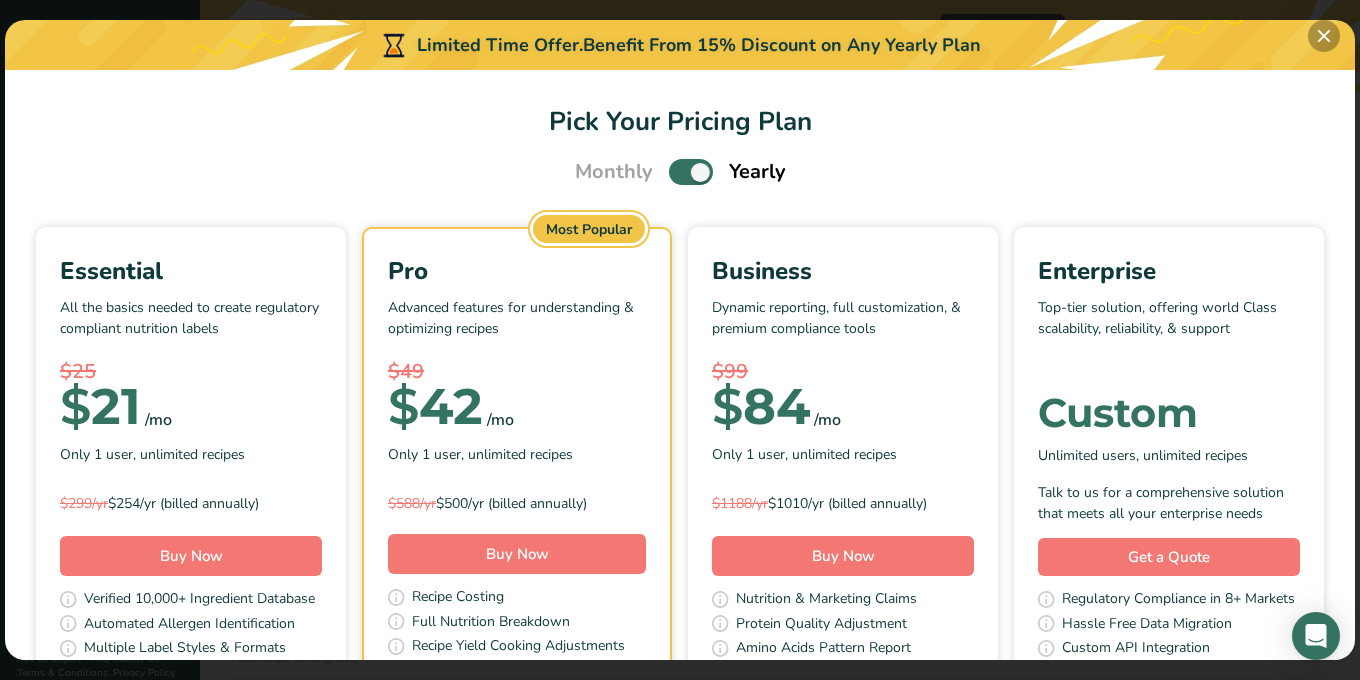 drag, startPoint x: 1316, startPoint y: 30, endPoint x: 1243, endPoint y: 37, distance: 73.33485 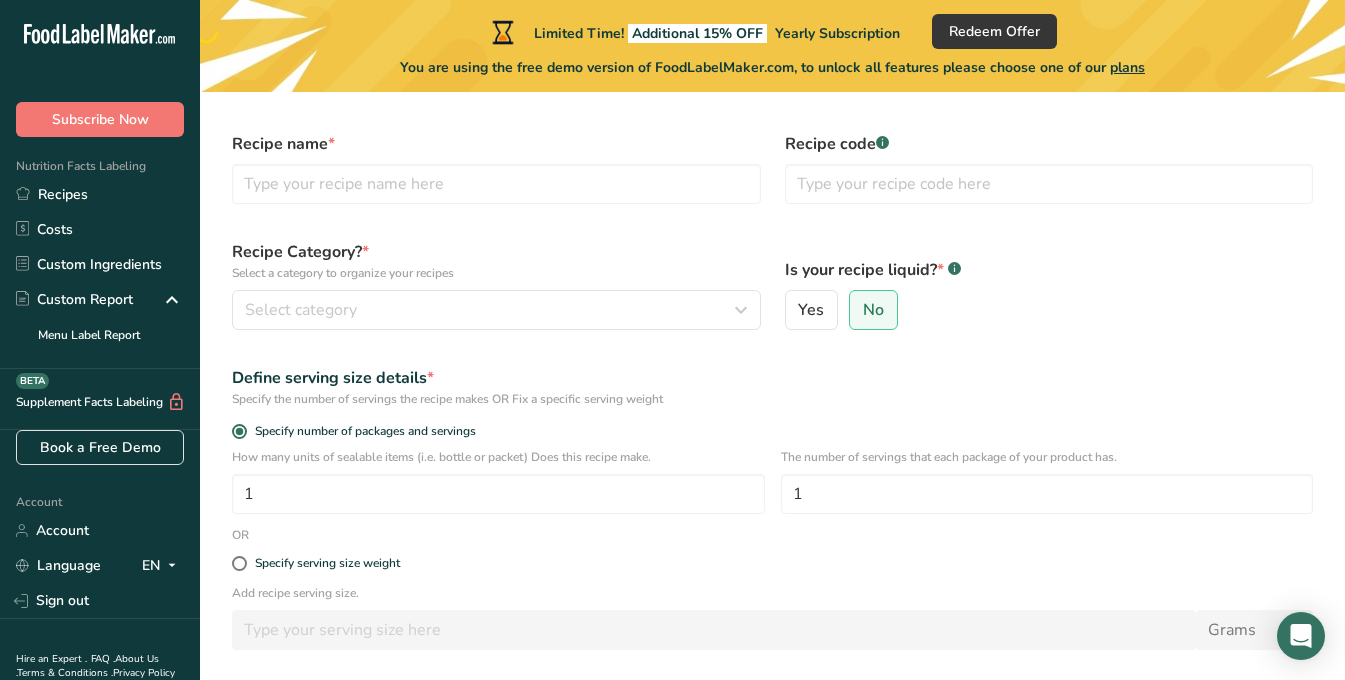 scroll, scrollTop: 100, scrollLeft: 0, axis: vertical 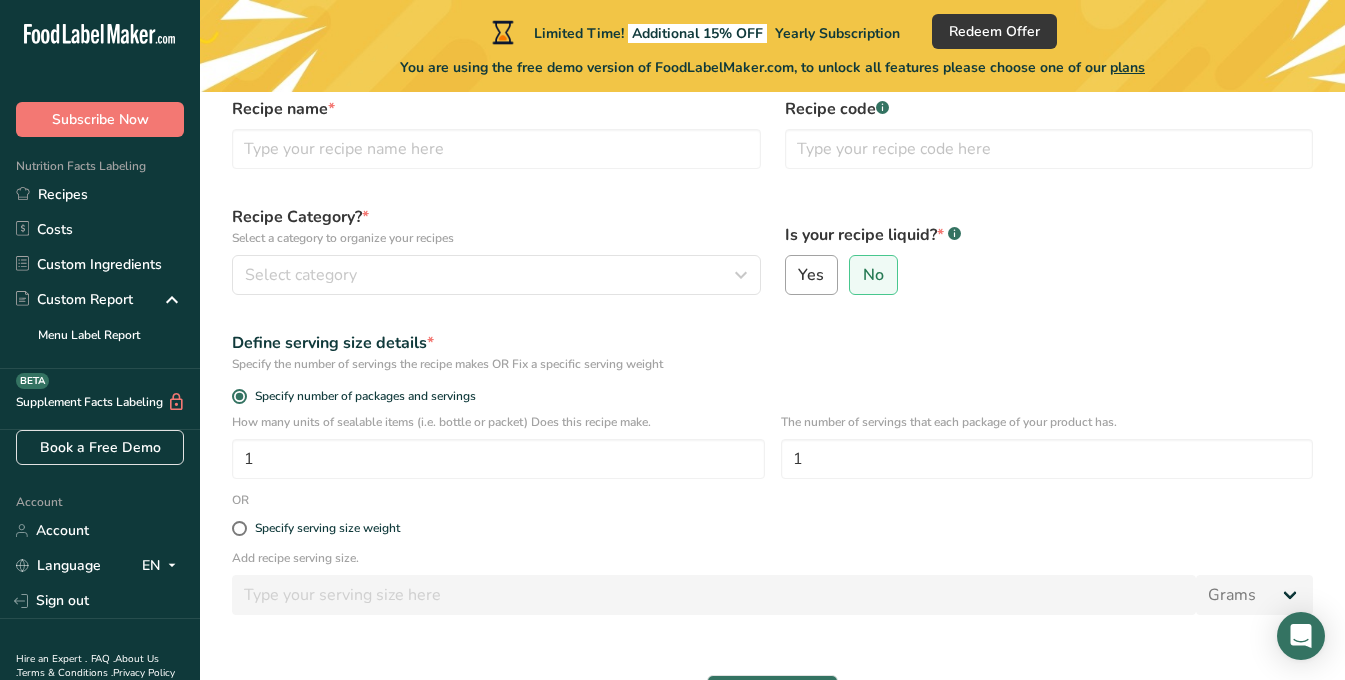 click on "Yes" at bounding box center [812, 275] 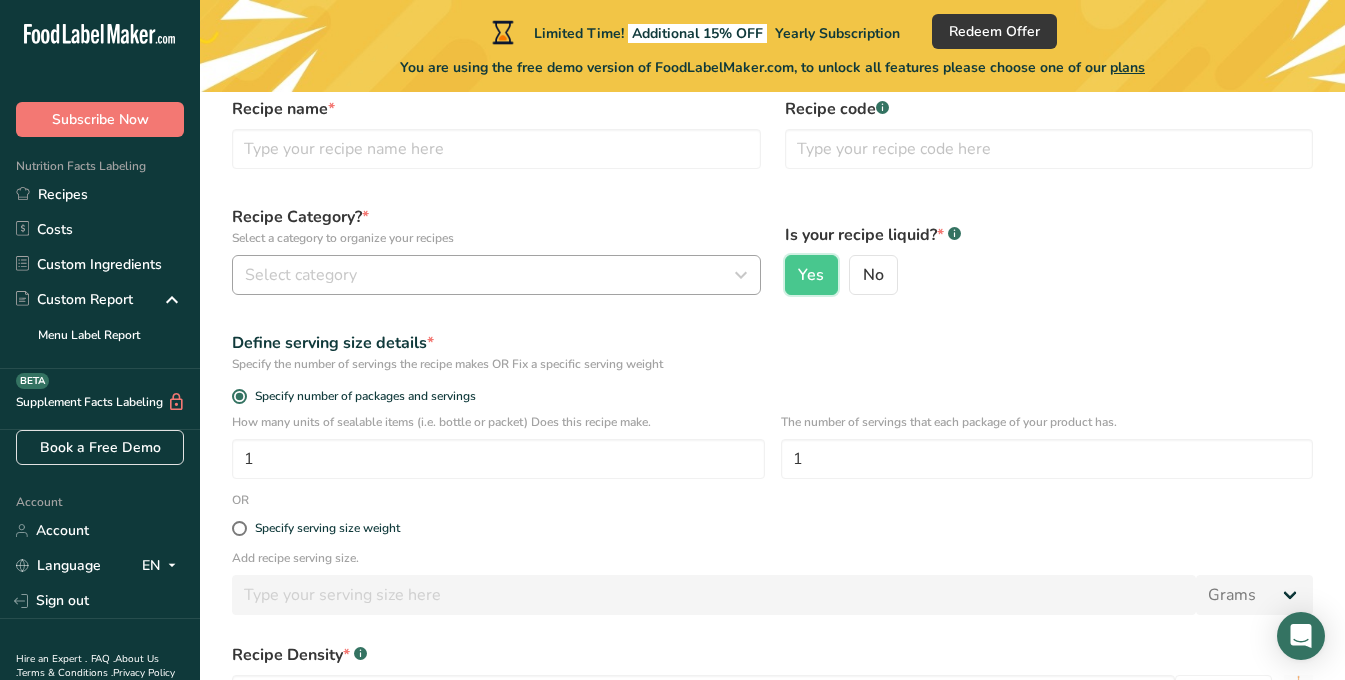 scroll, scrollTop: 0, scrollLeft: 0, axis: both 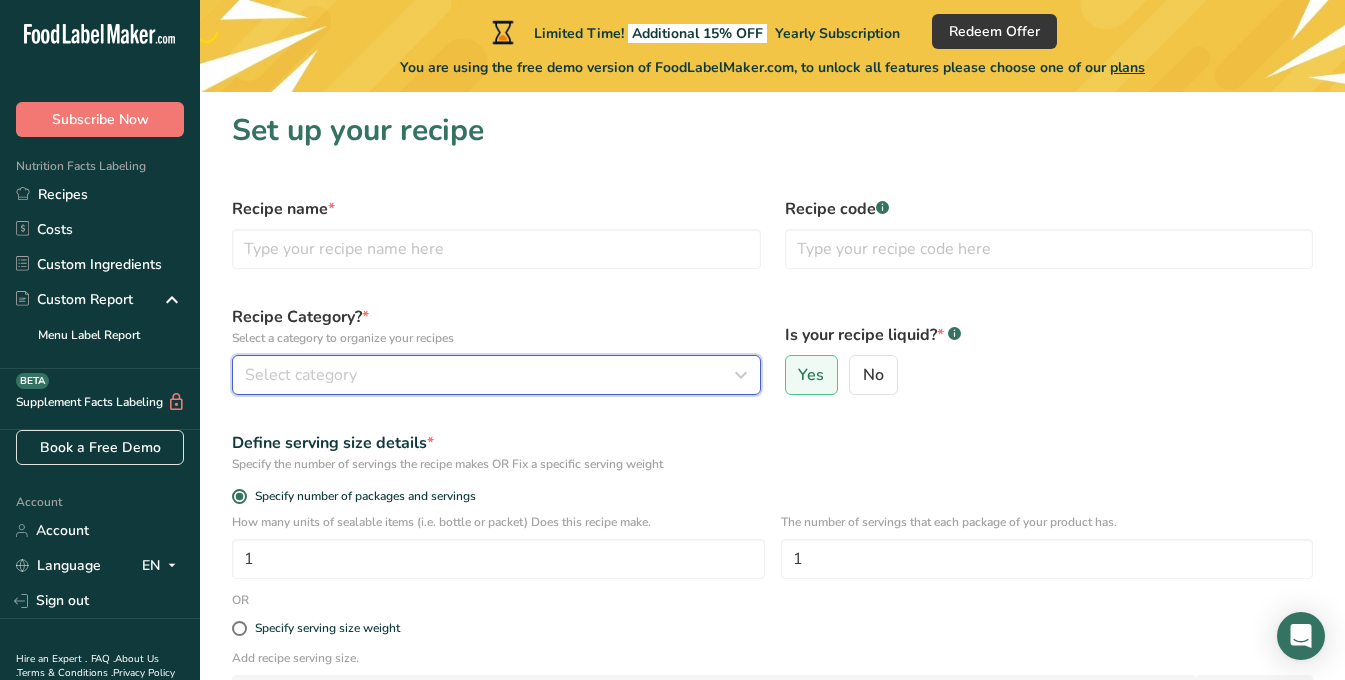 click at bounding box center (741, 375) 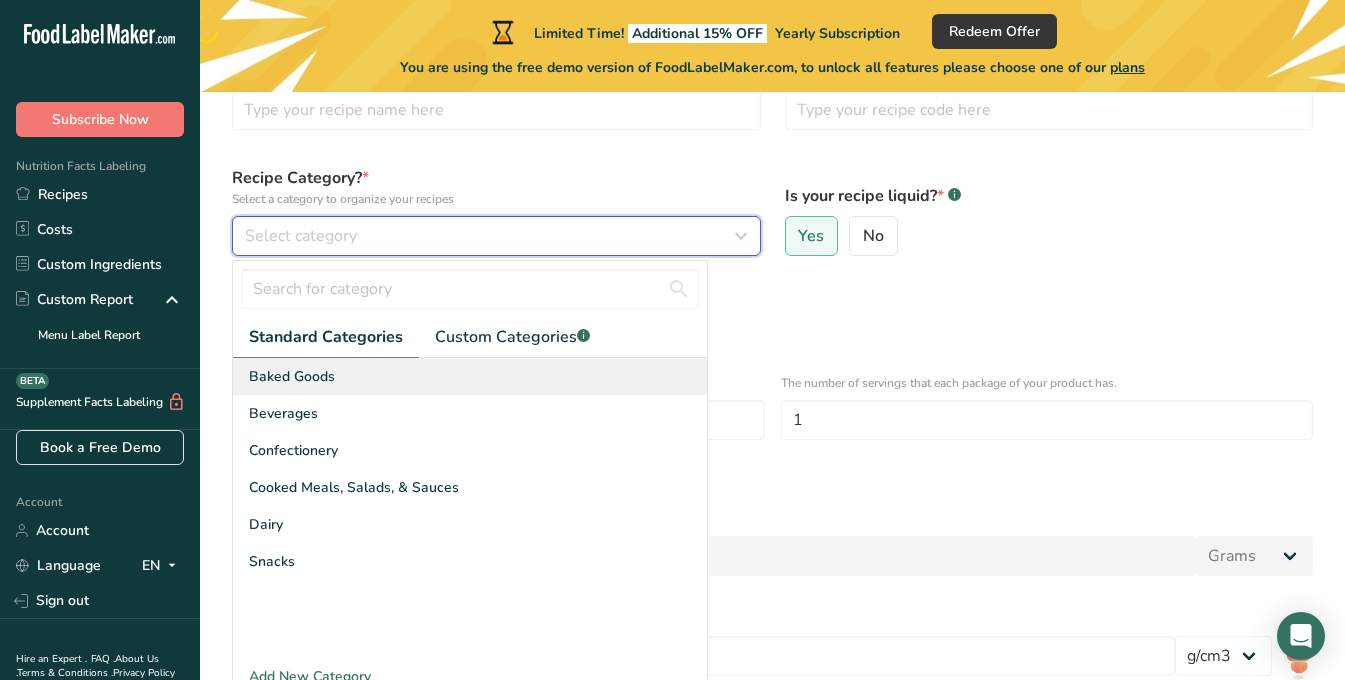 scroll, scrollTop: 239, scrollLeft: 0, axis: vertical 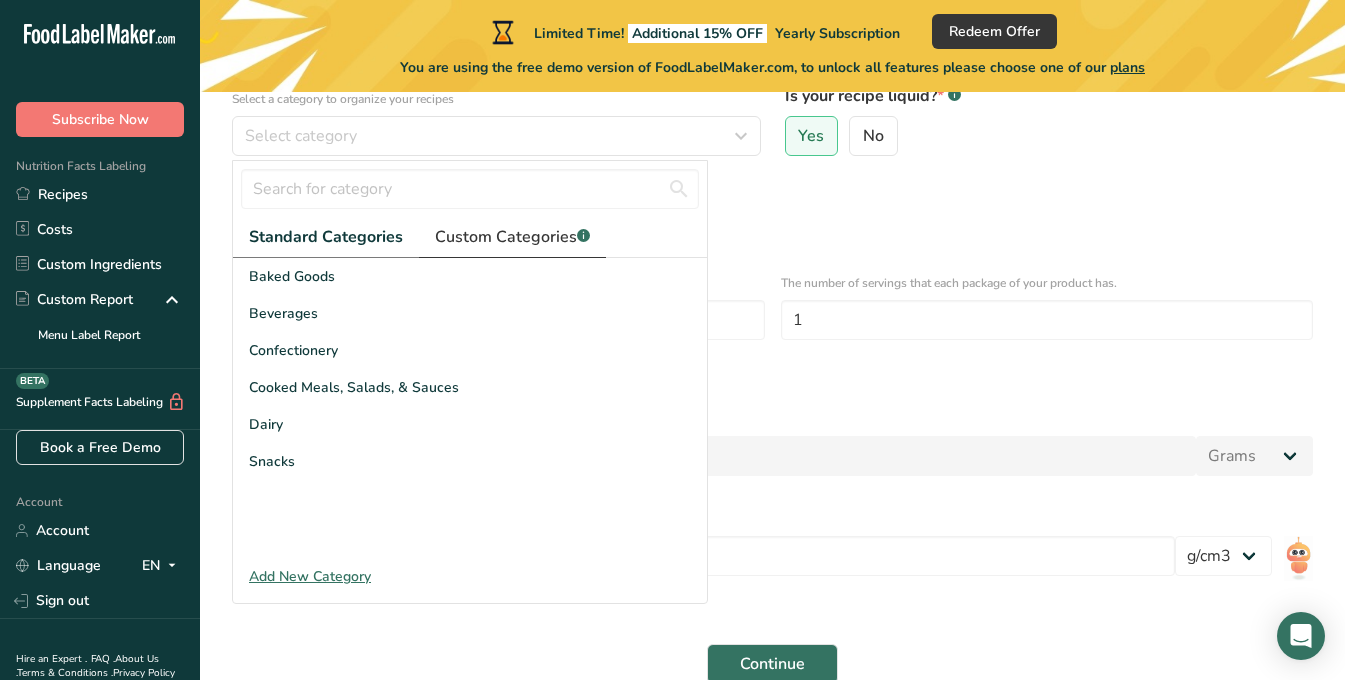 click on "Custom Categories
.a-a{fill:#347362;}.b-a{fill:#fff;}" at bounding box center (512, 237) 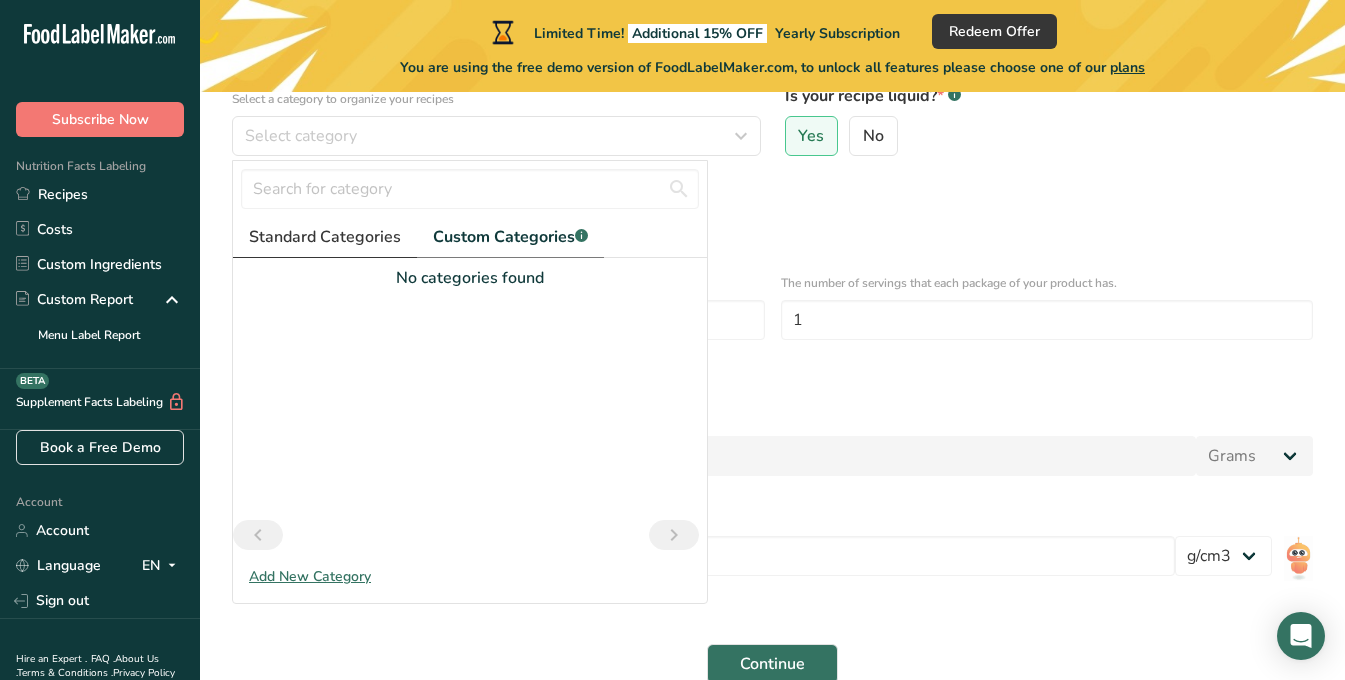 click on "Standard Categories" at bounding box center (325, 237) 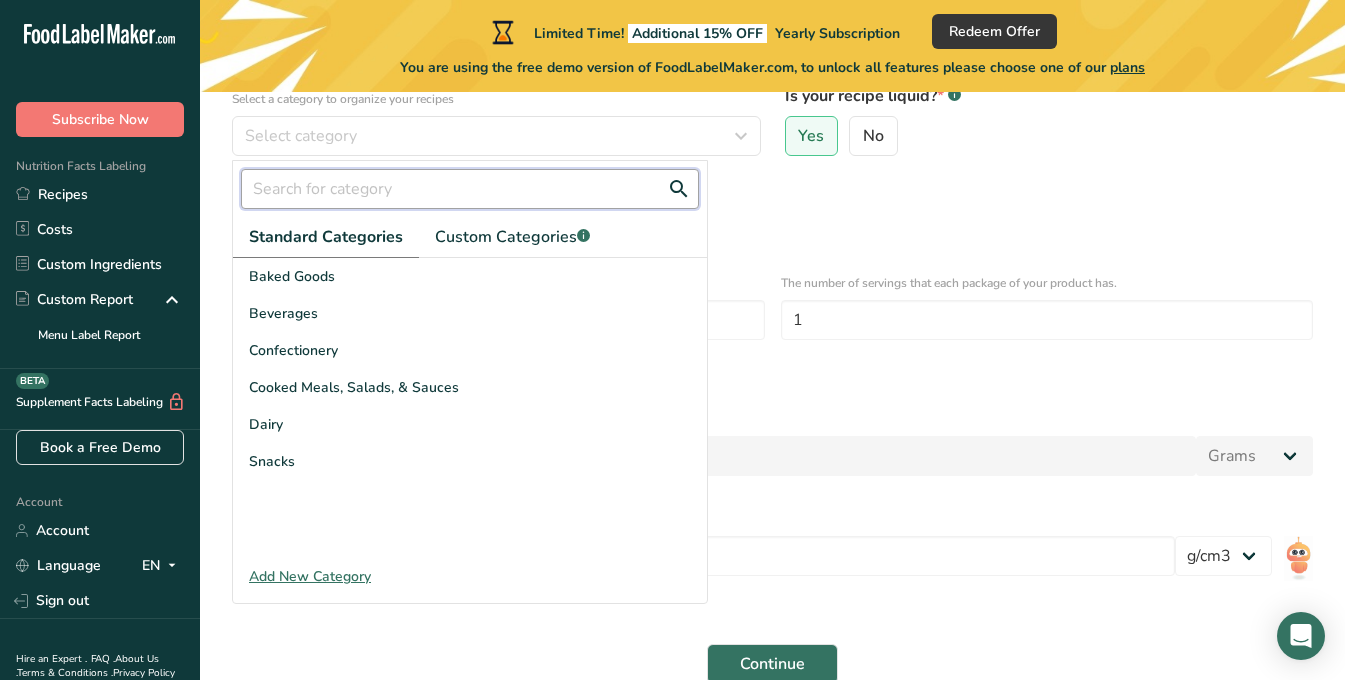 click at bounding box center (470, 189) 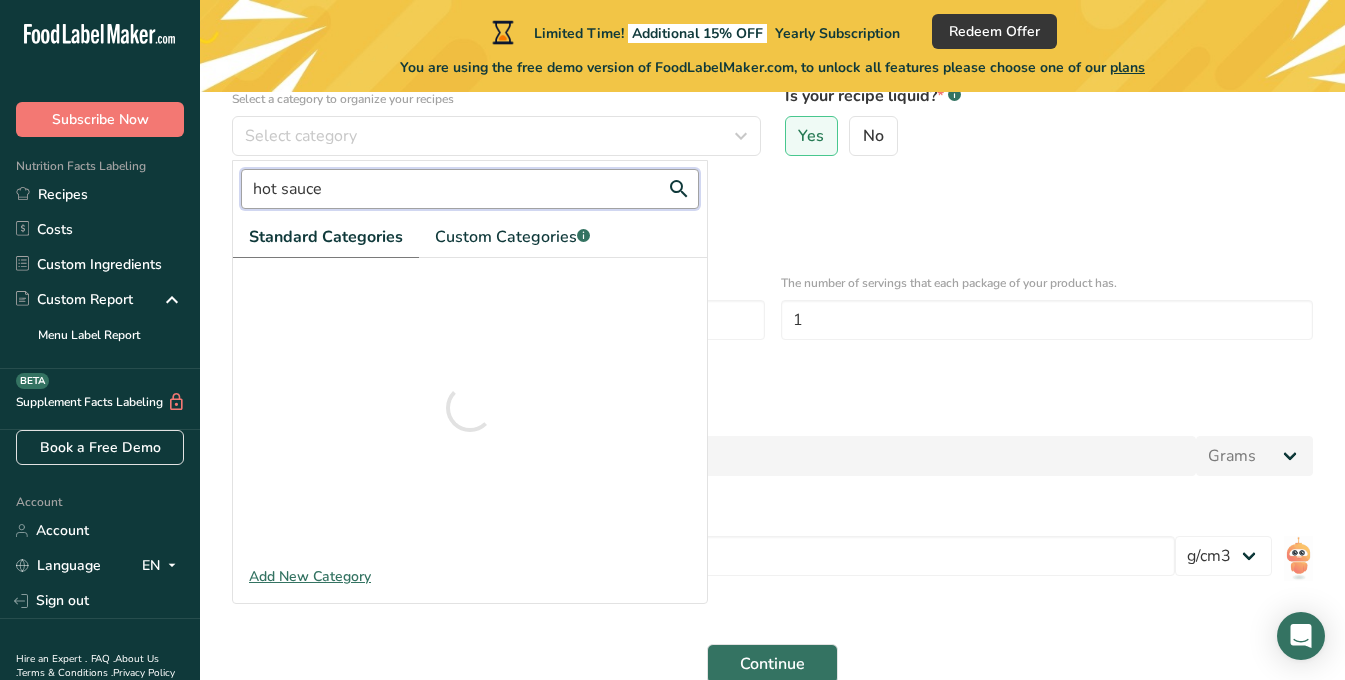 type on "hot sauce" 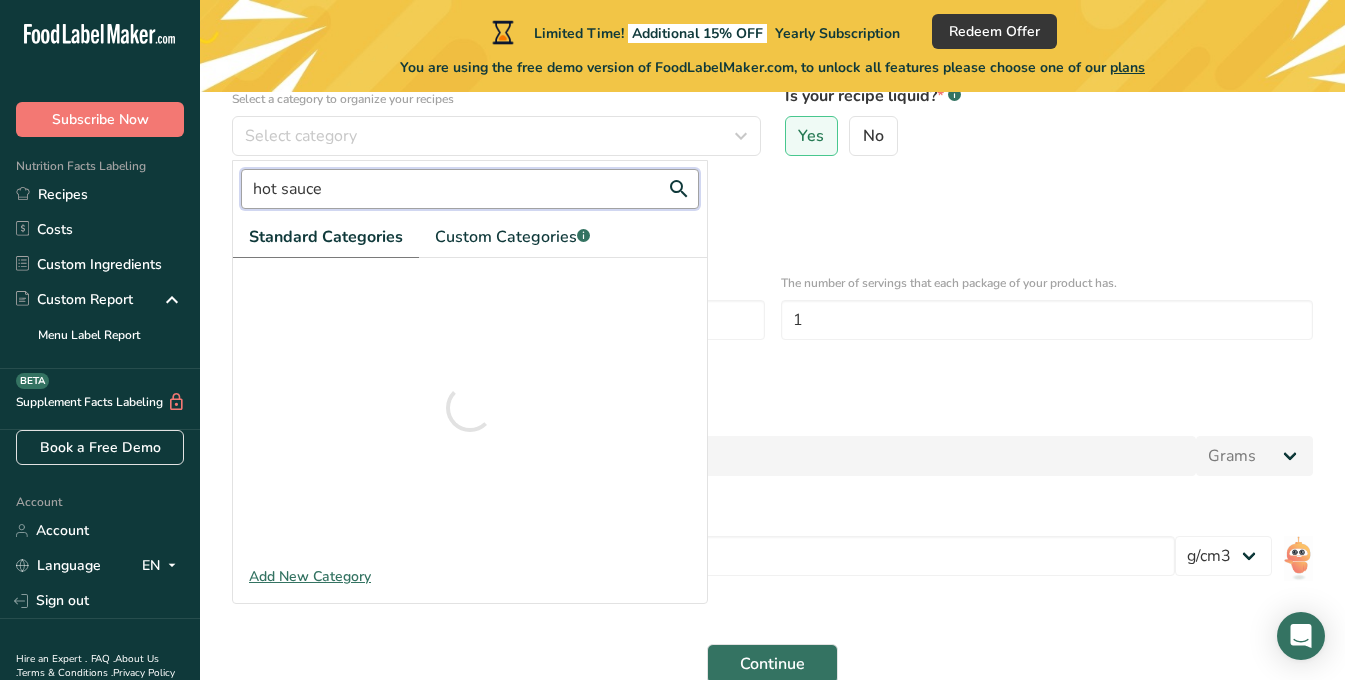 click on "Continue" at bounding box center [772, 664] 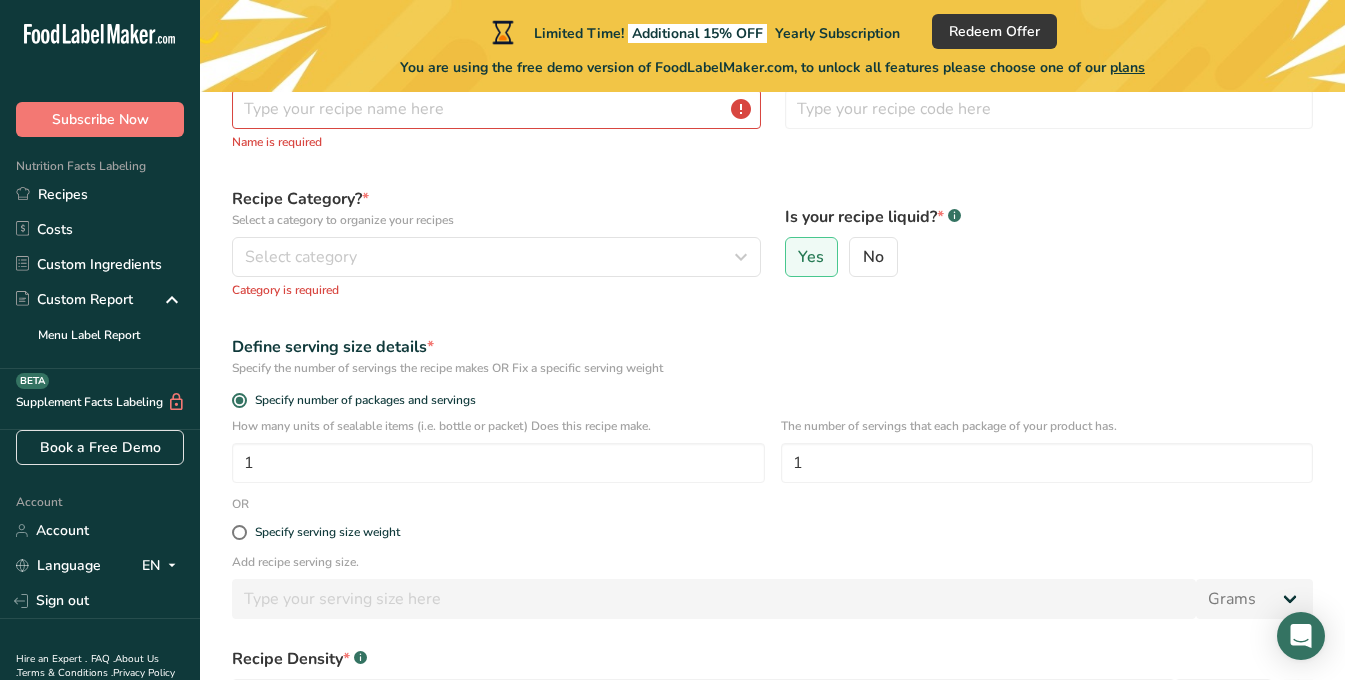scroll, scrollTop: 139, scrollLeft: 0, axis: vertical 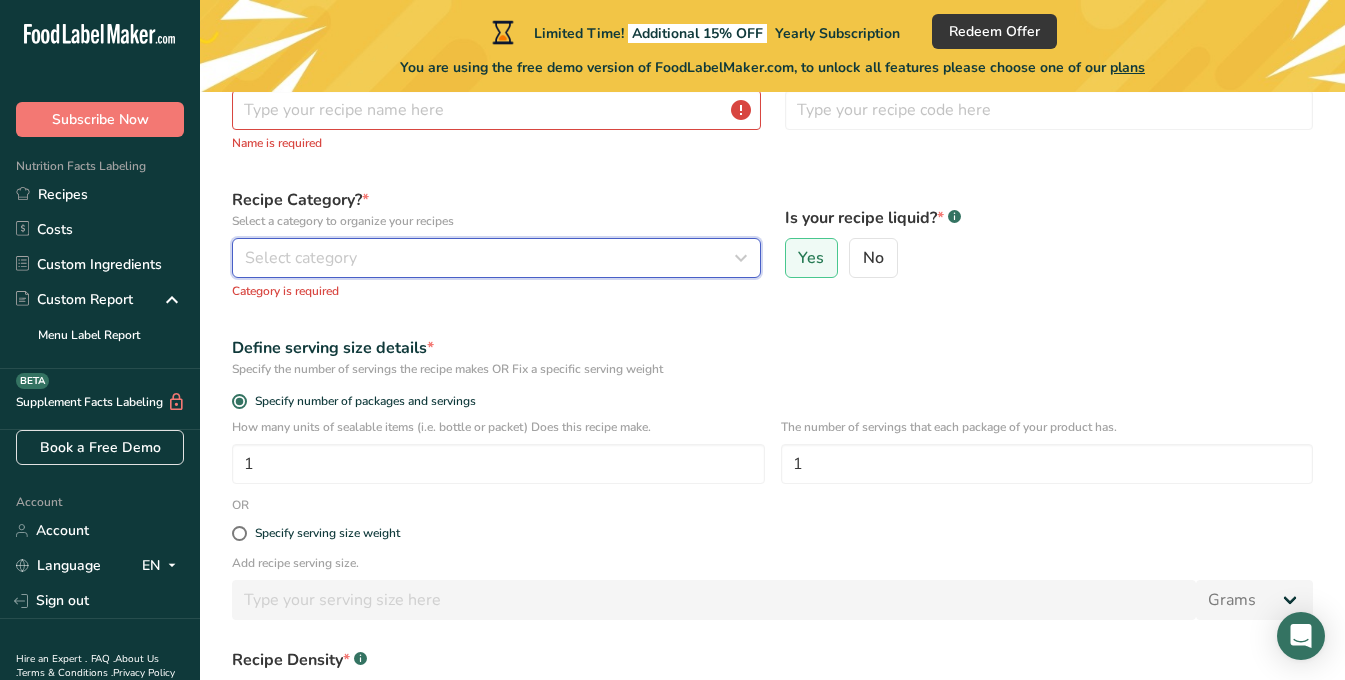 click on "Select category" at bounding box center (490, 258) 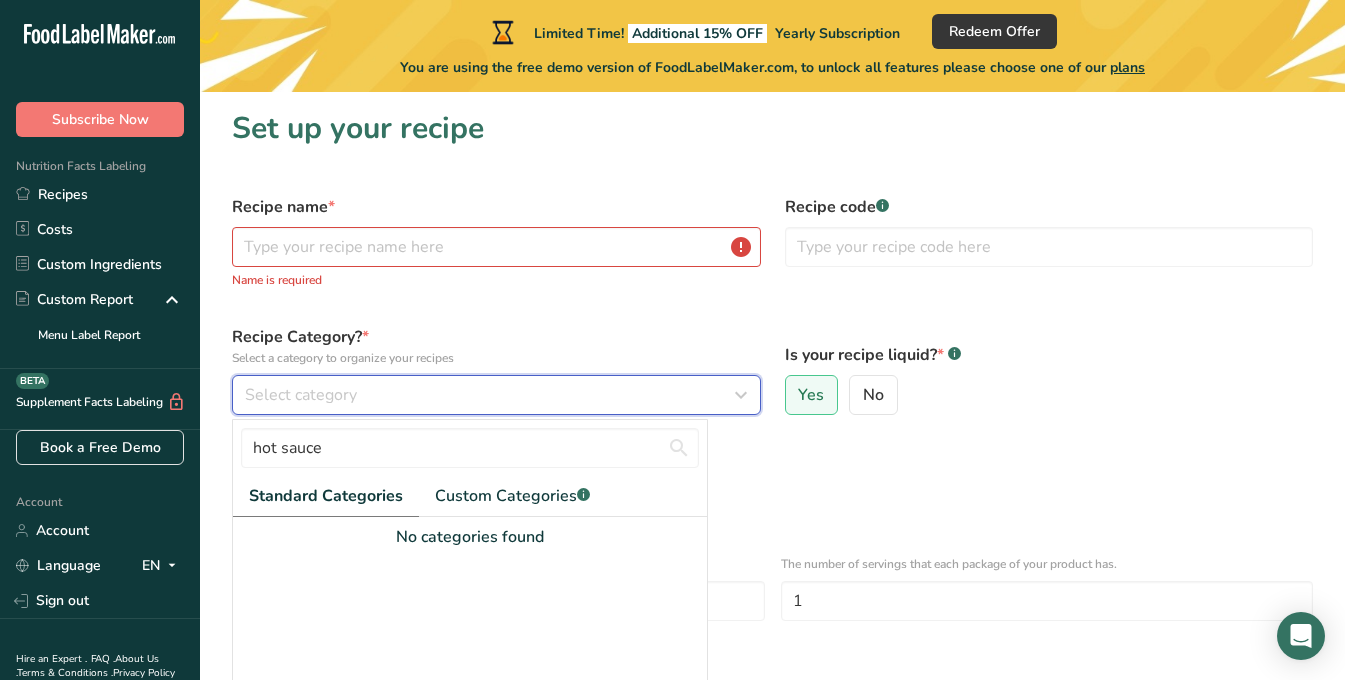 scroll, scrollTop: 0, scrollLeft: 0, axis: both 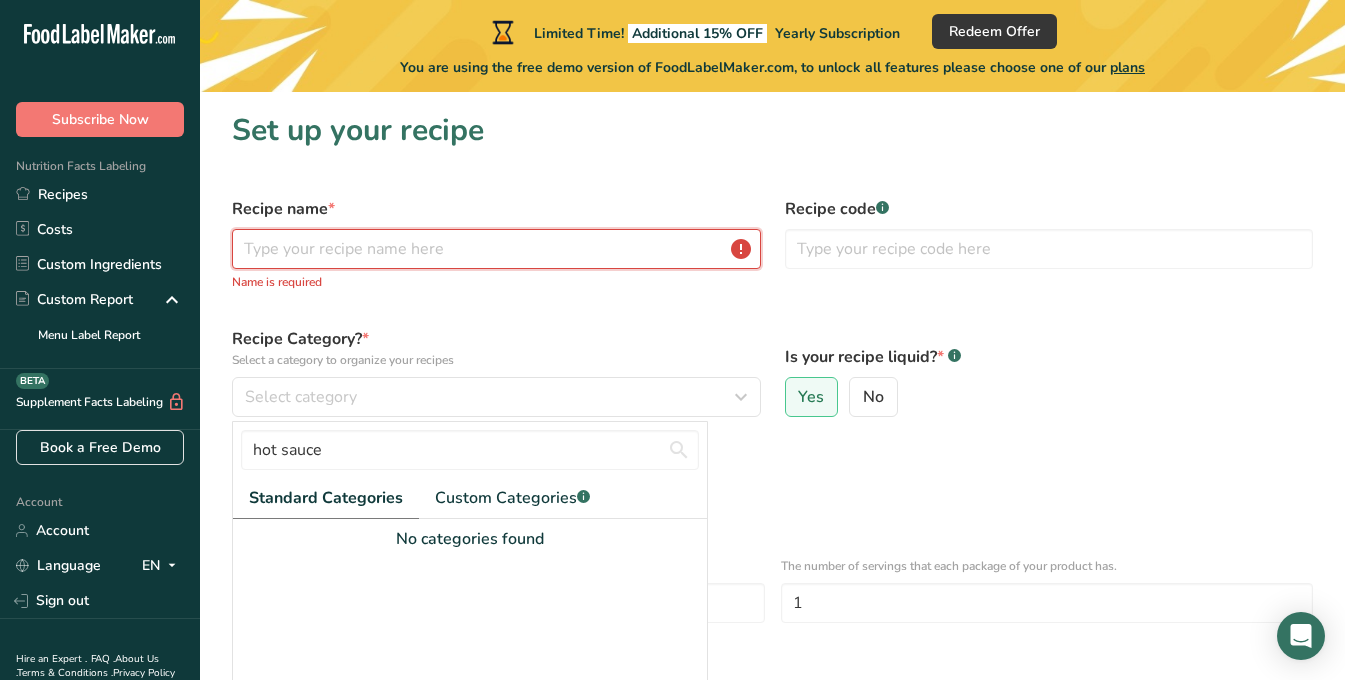 click at bounding box center (496, 249) 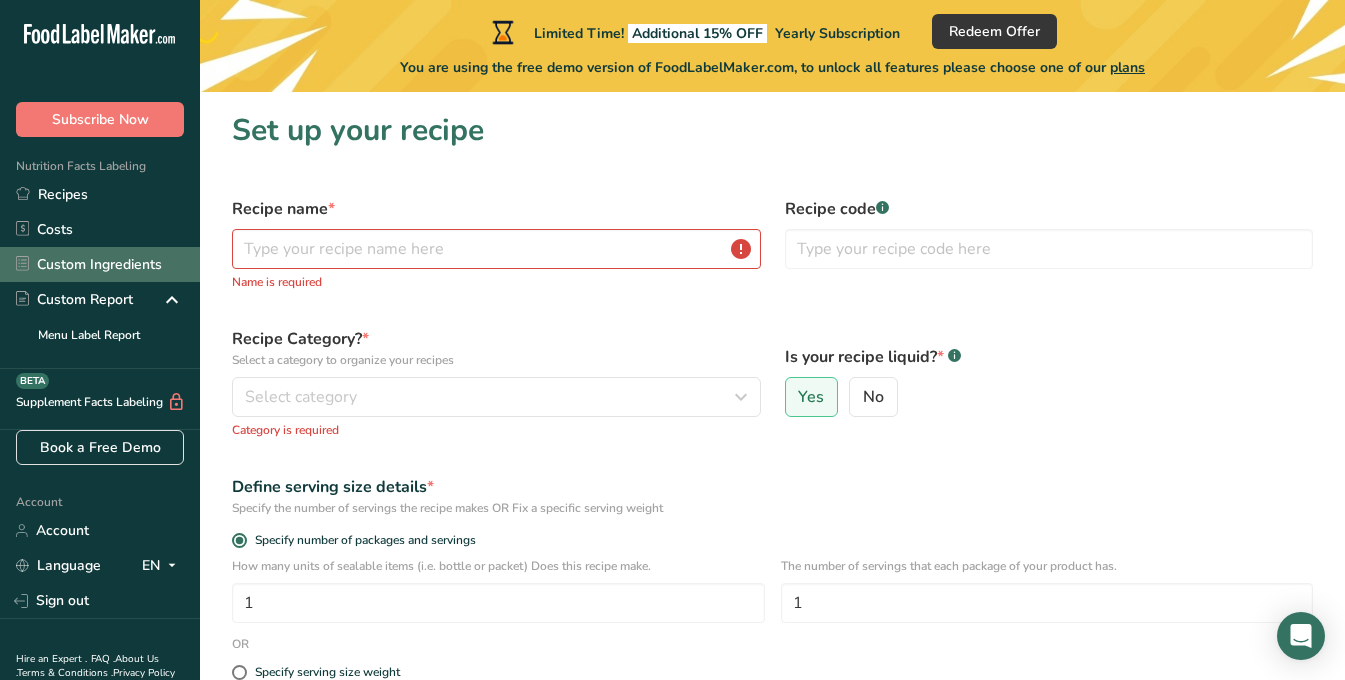 click on "Custom Ingredients" at bounding box center [100, 264] 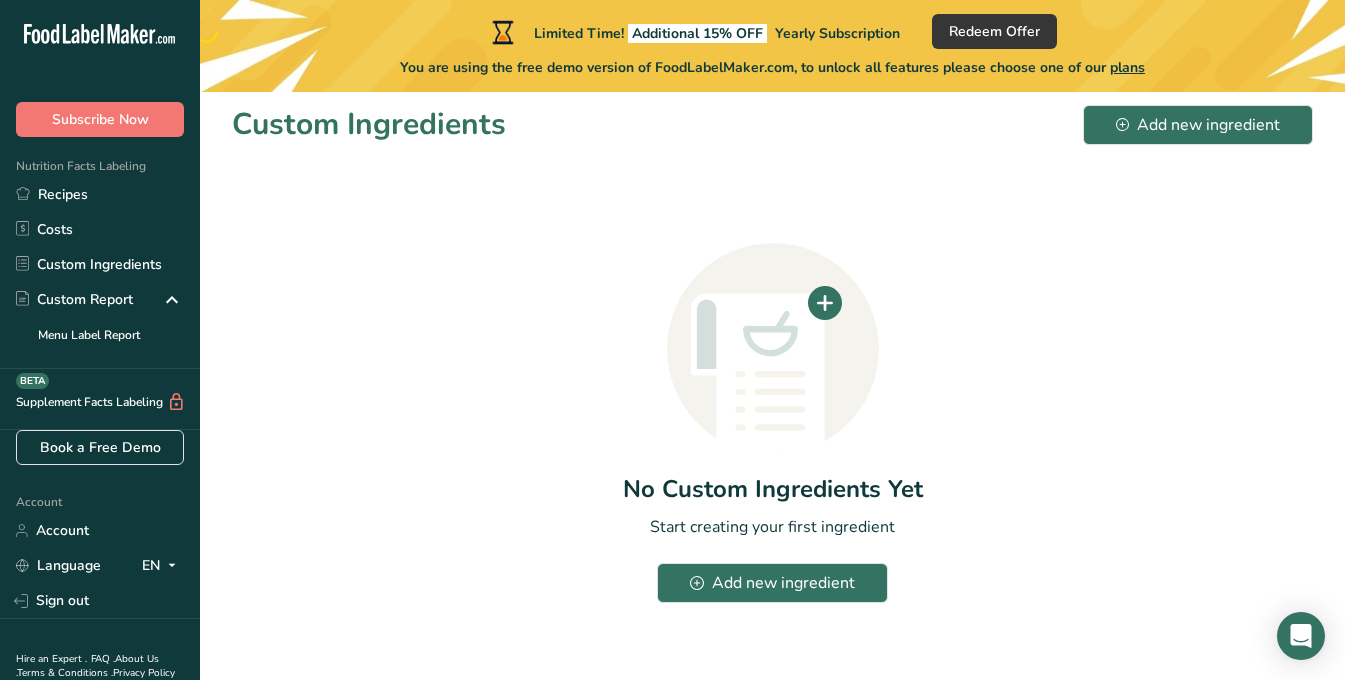 scroll, scrollTop: 0, scrollLeft: 0, axis: both 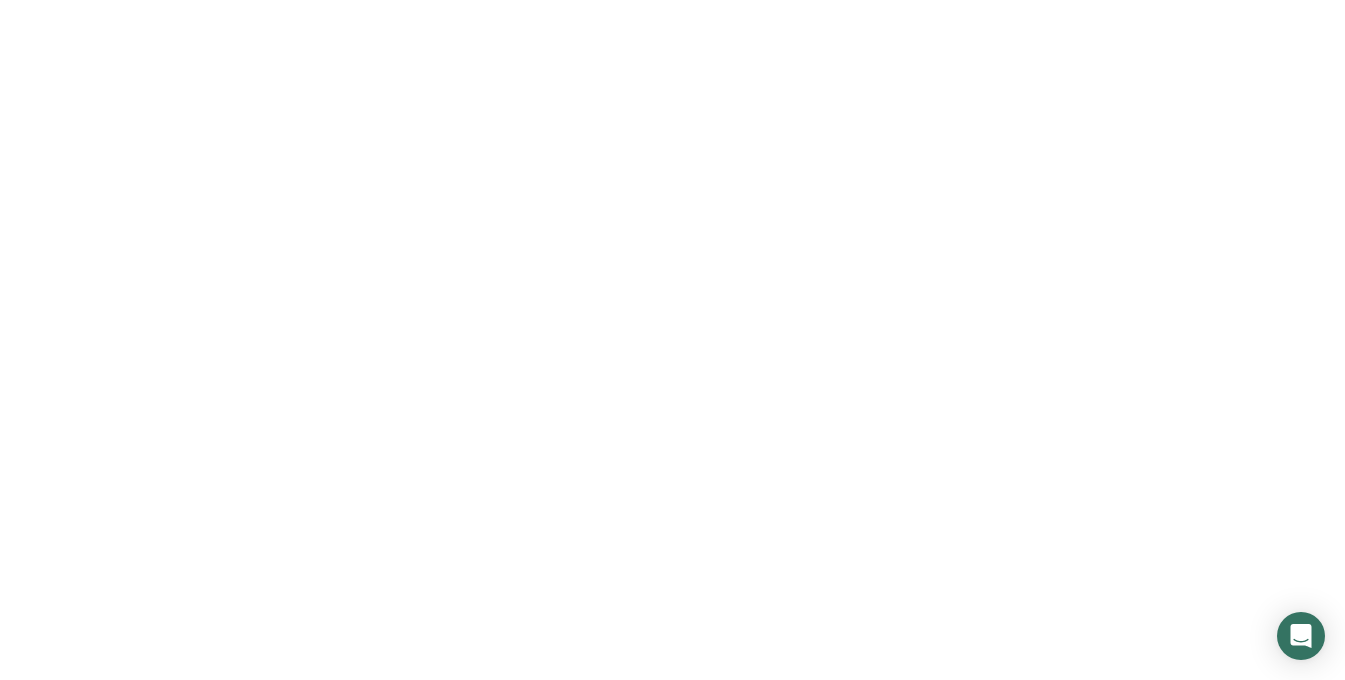 type on "markvanwoert@yahoo.com" 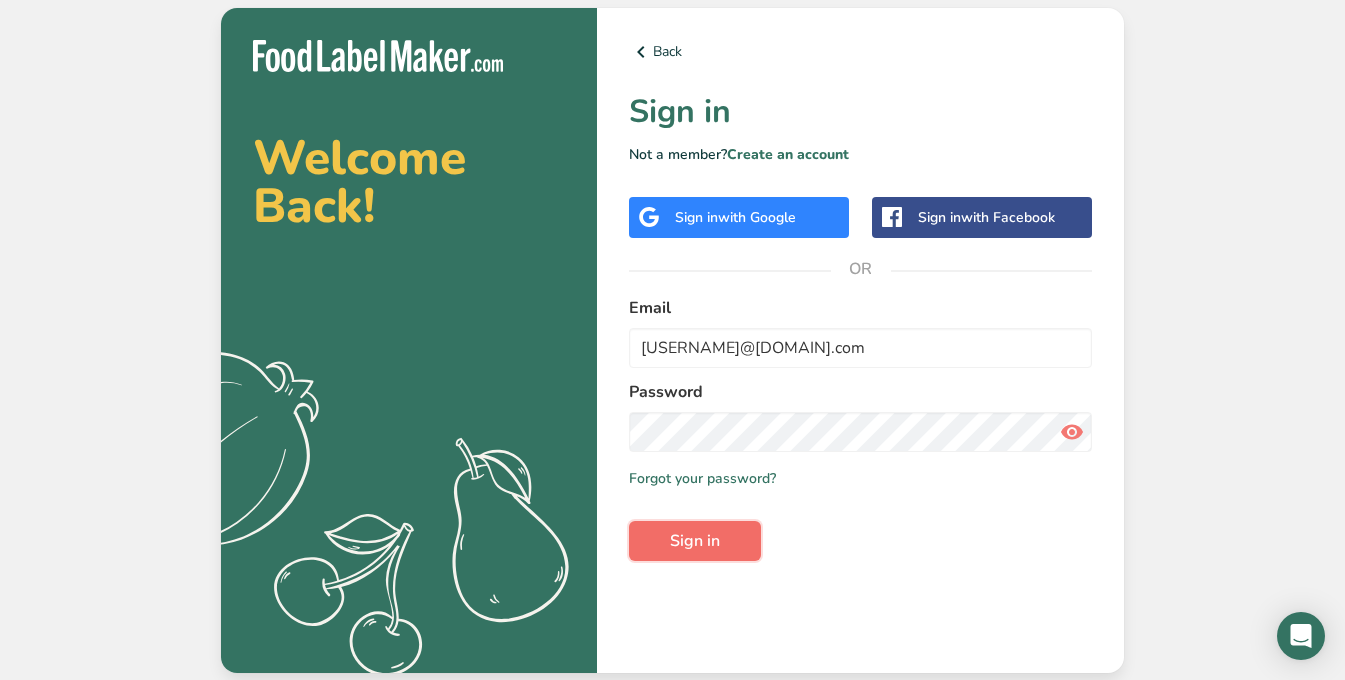 click on "Sign in" at bounding box center (695, 541) 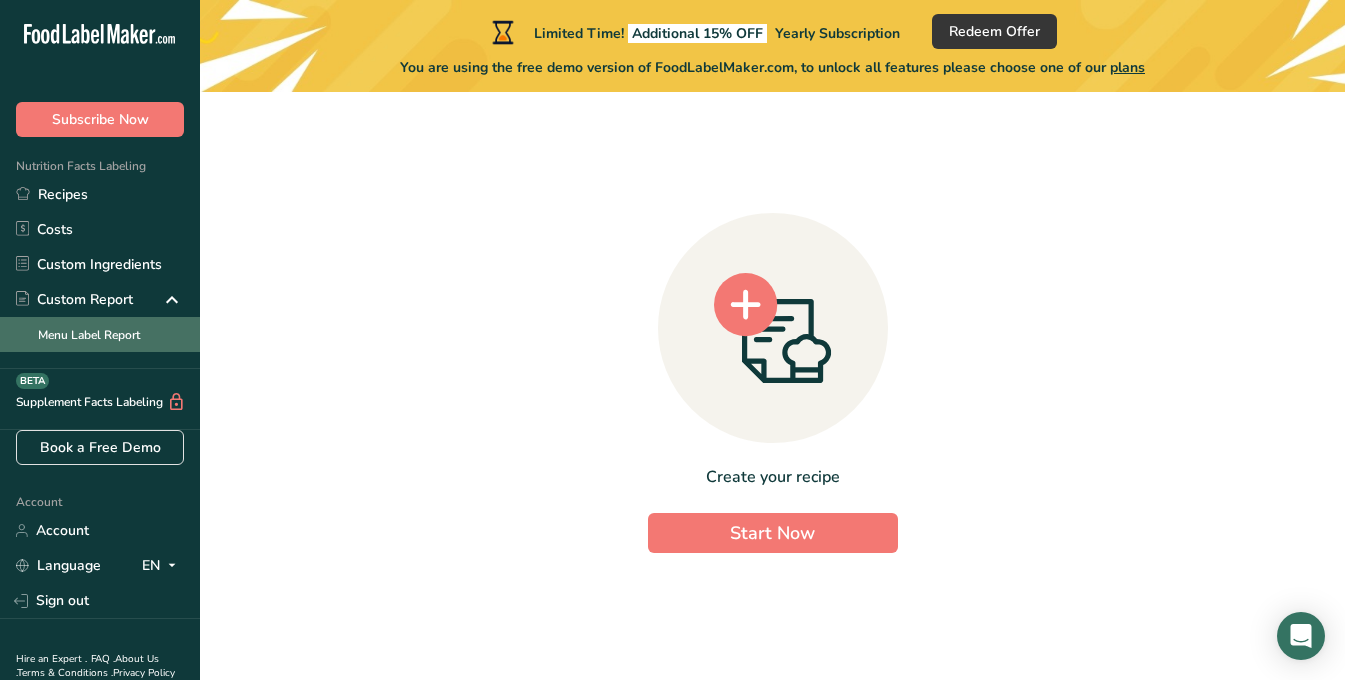 click on "Menu Label Report" at bounding box center [100, 334] 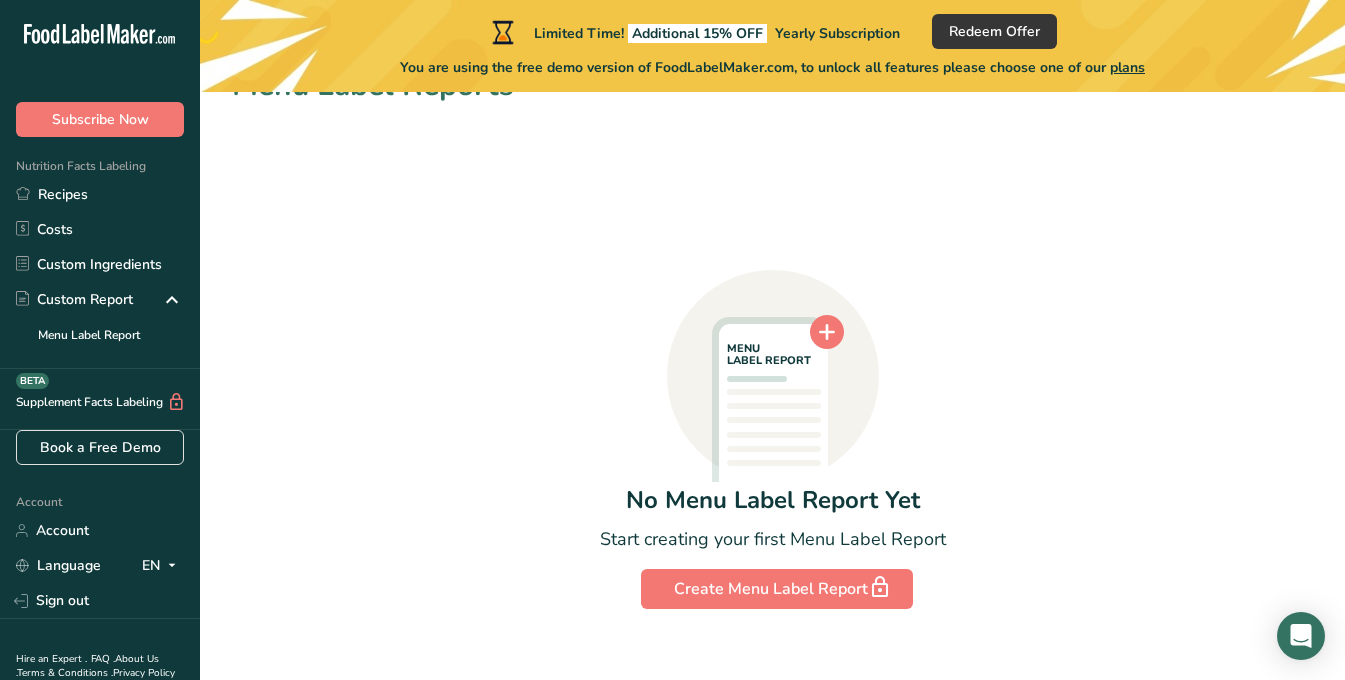 scroll, scrollTop: 70, scrollLeft: 0, axis: vertical 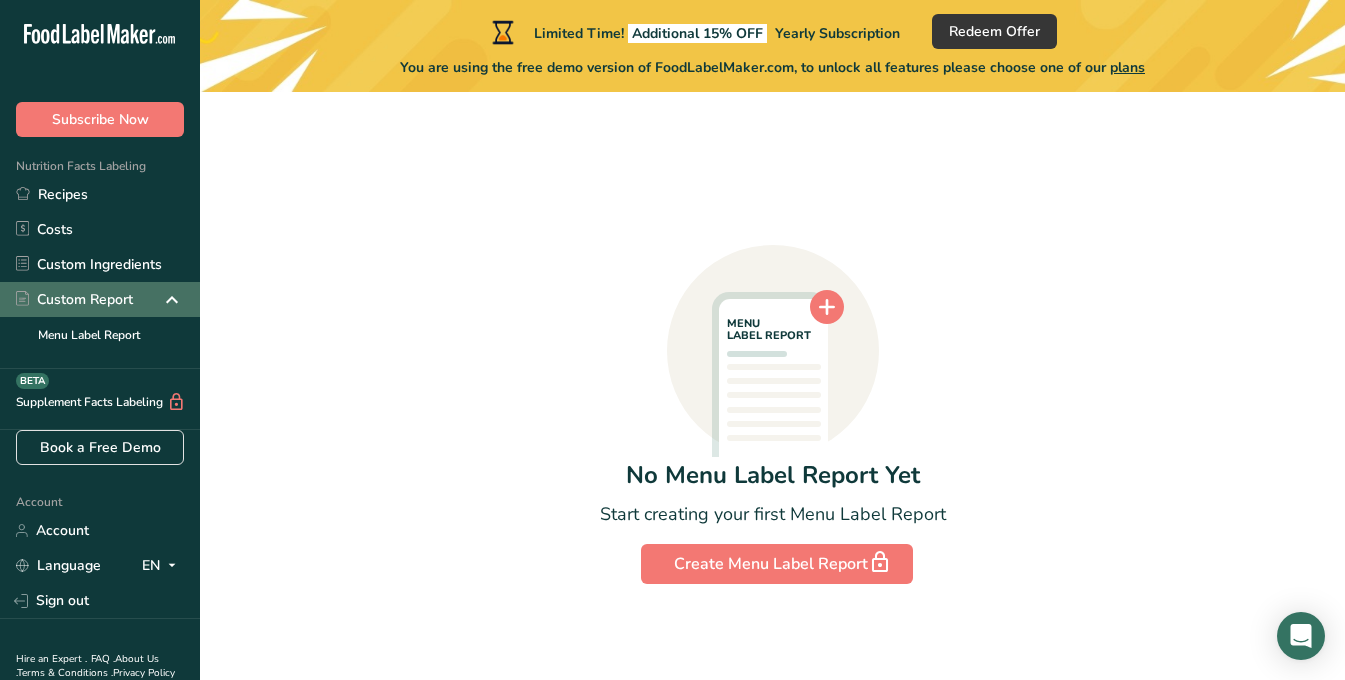 click at bounding box center (172, 300) 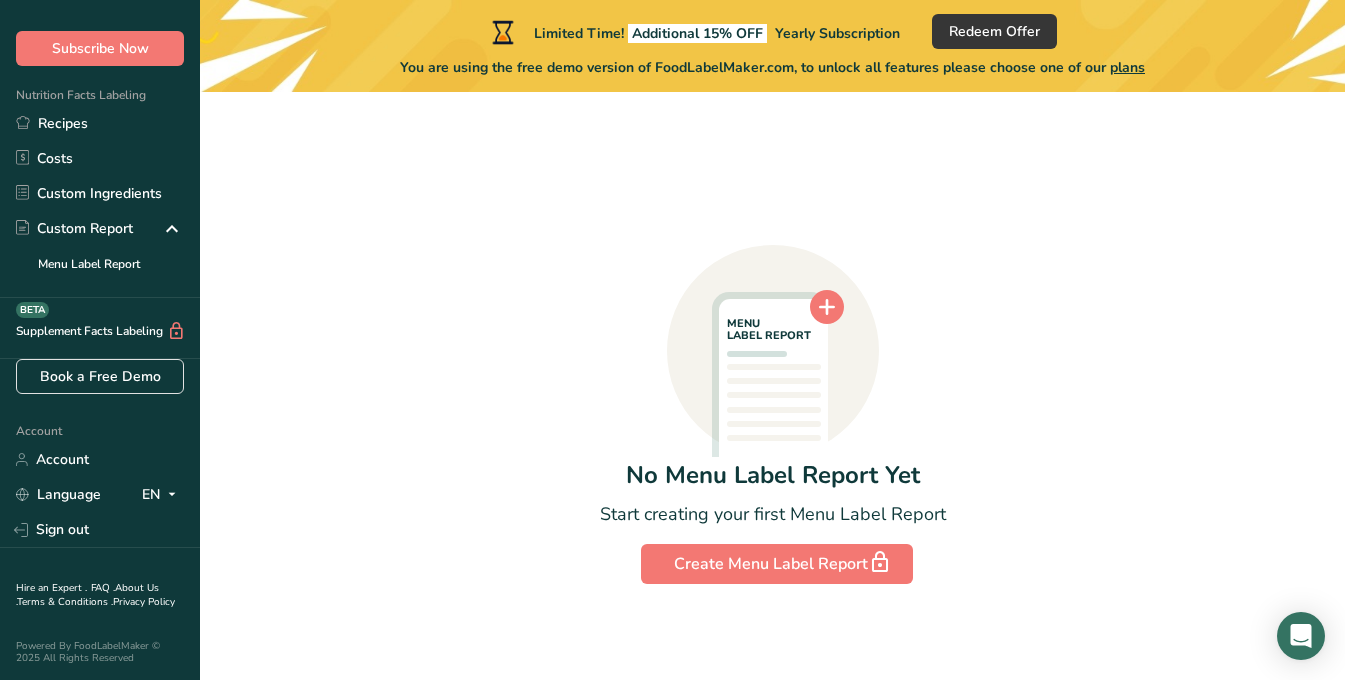 scroll, scrollTop: 0, scrollLeft: 0, axis: both 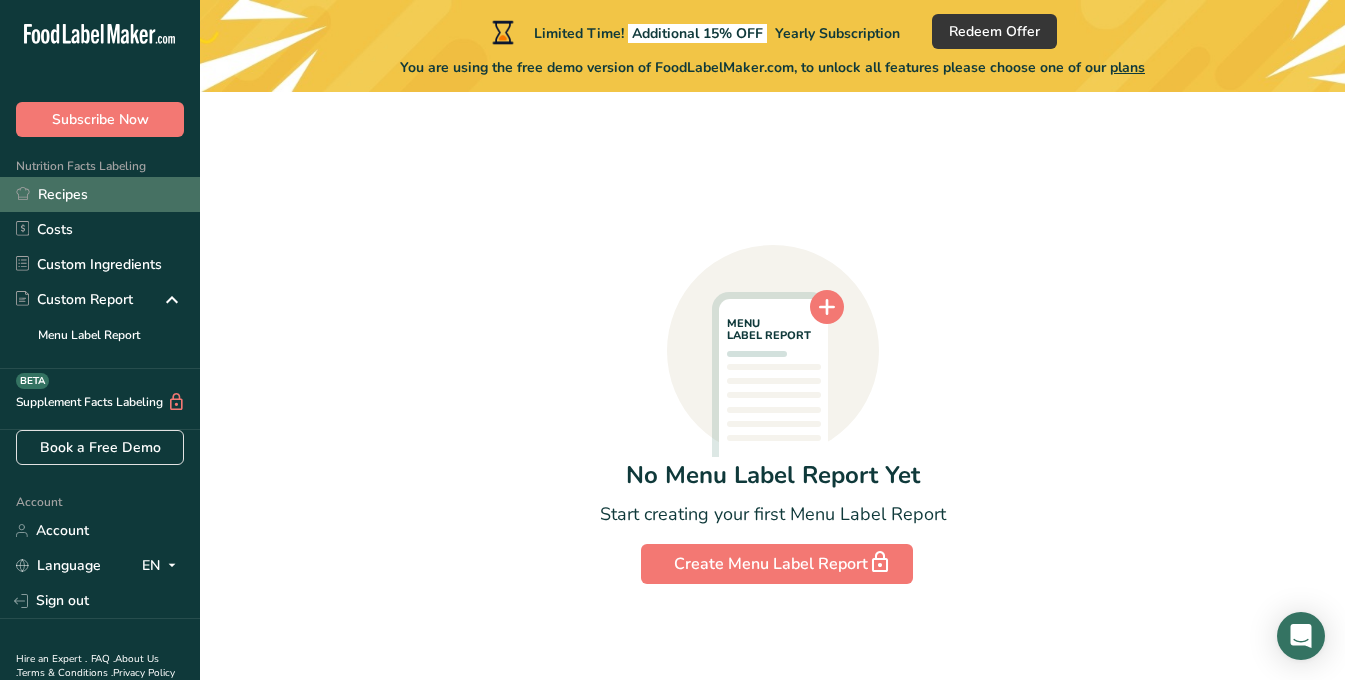 click on "Recipes" at bounding box center [100, 194] 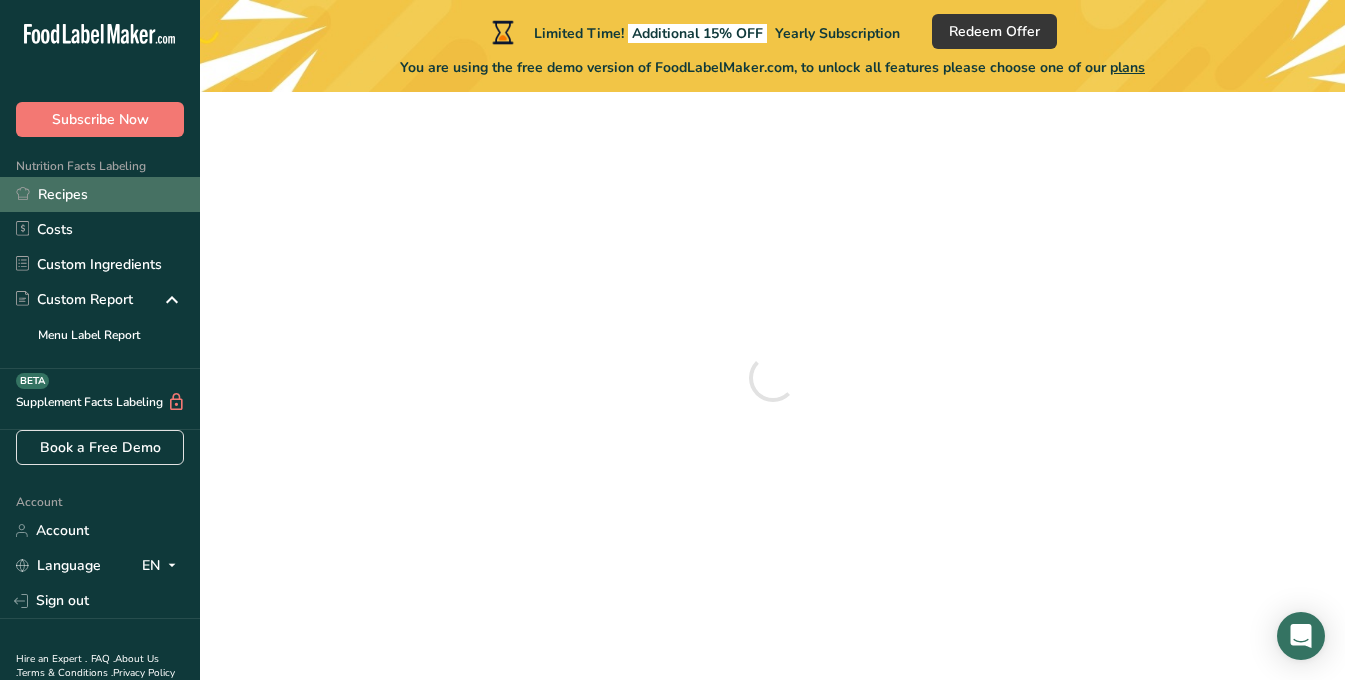 scroll, scrollTop: 0, scrollLeft: 0, axis: both 